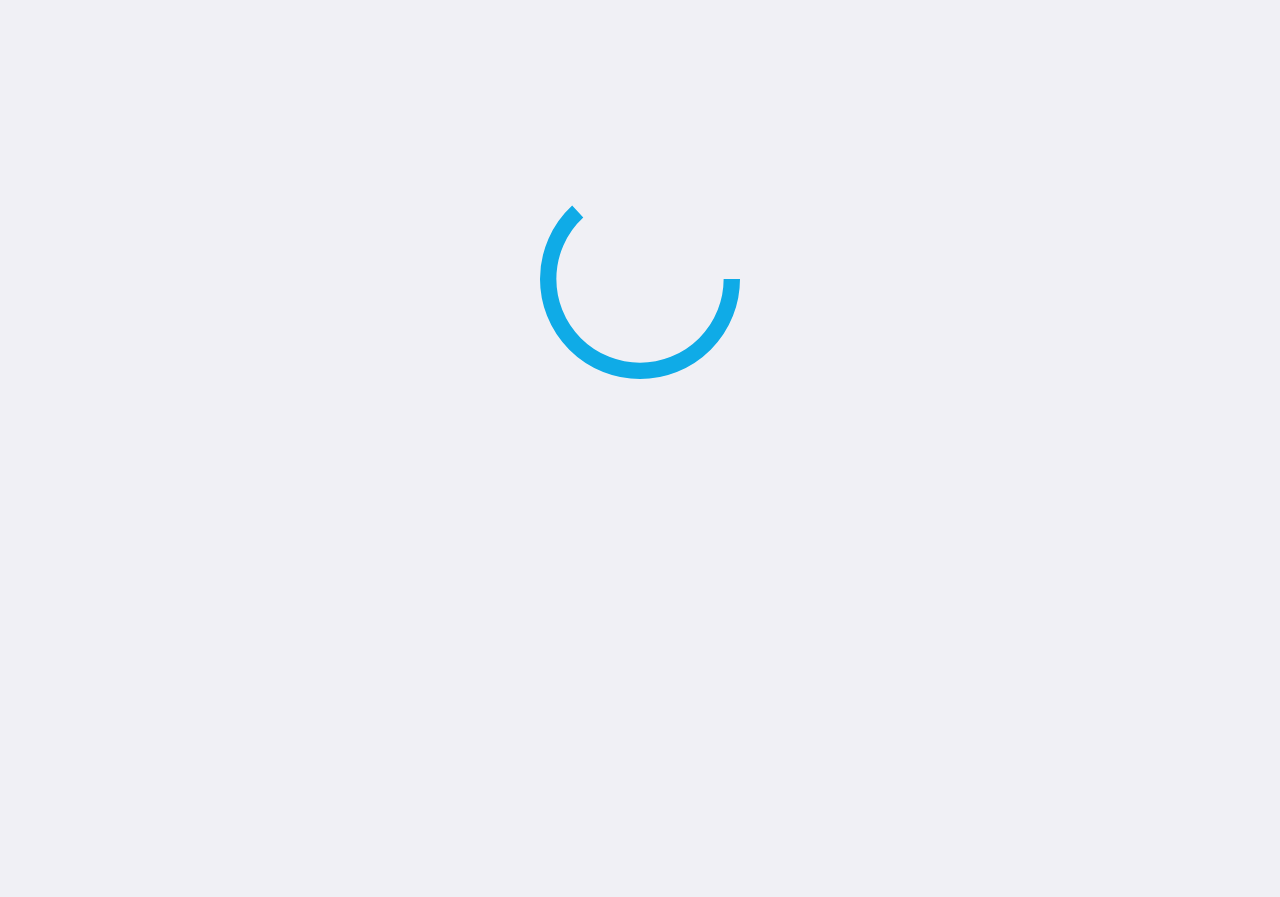 scroll, scrollTop: 0, scrollLeft: 0, axis: both 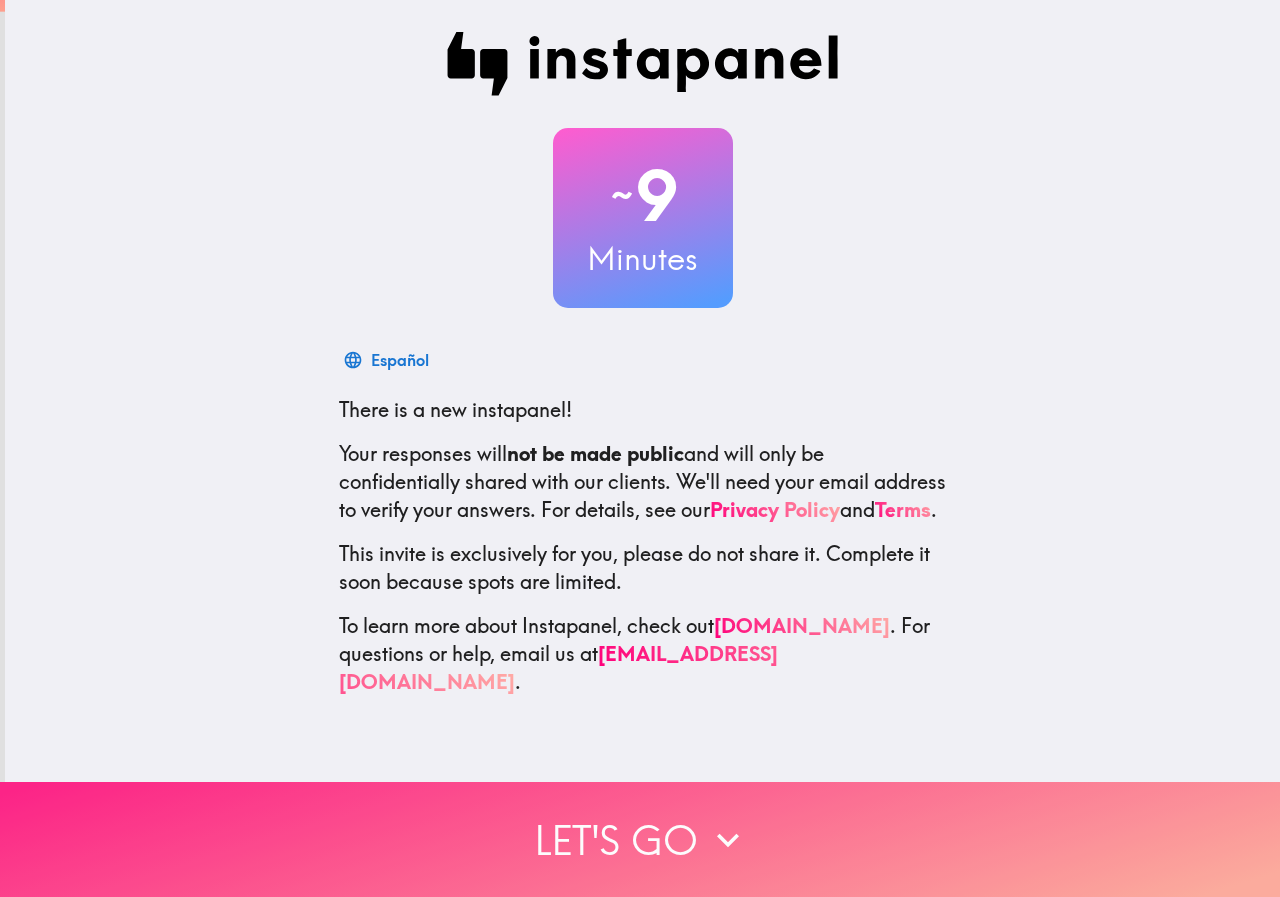 click on "Let's go" at bounding box center (640, 839) 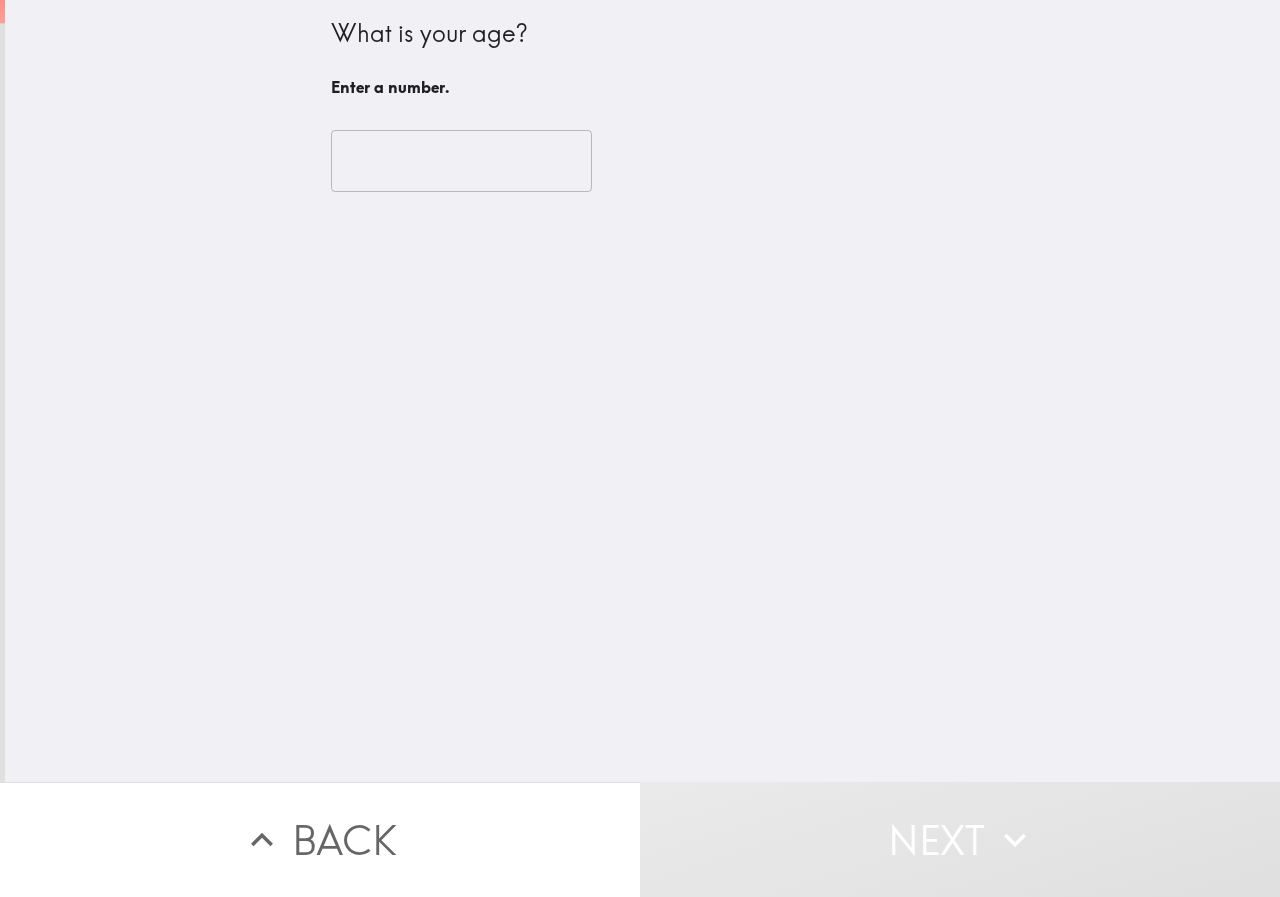 click at bounding box center [461, 161] 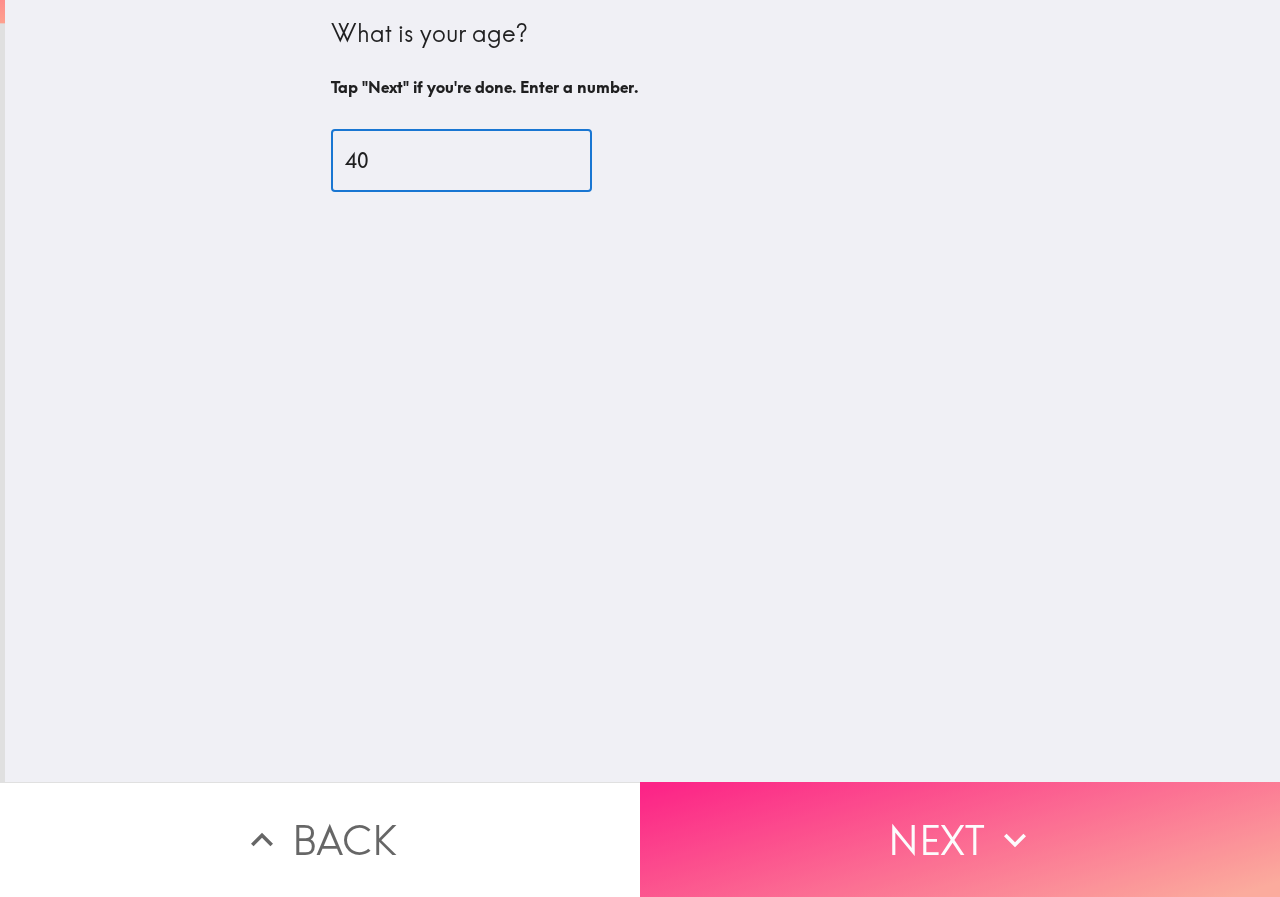 type on "40" 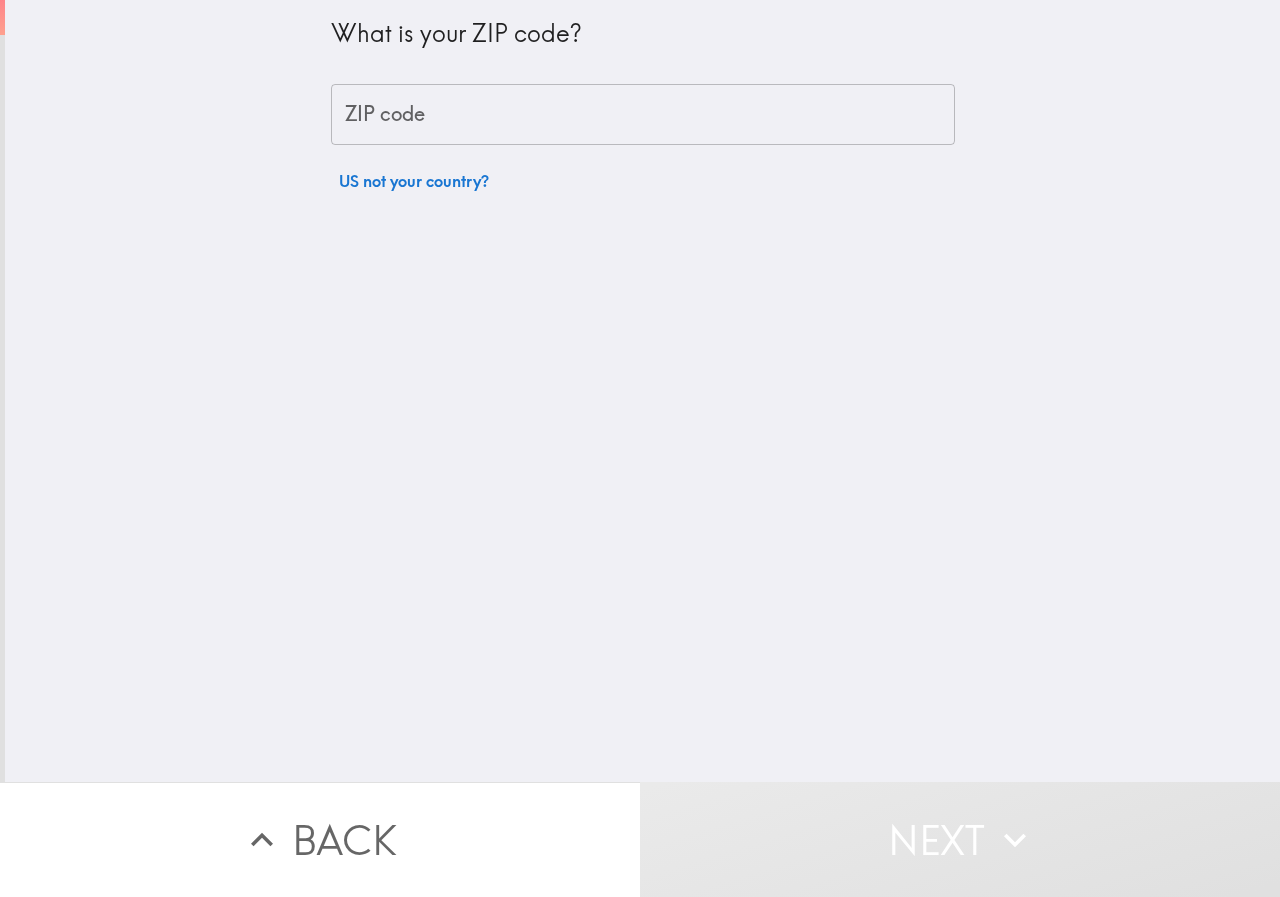 click on "ZIP code" at bounding box center [643, 115] 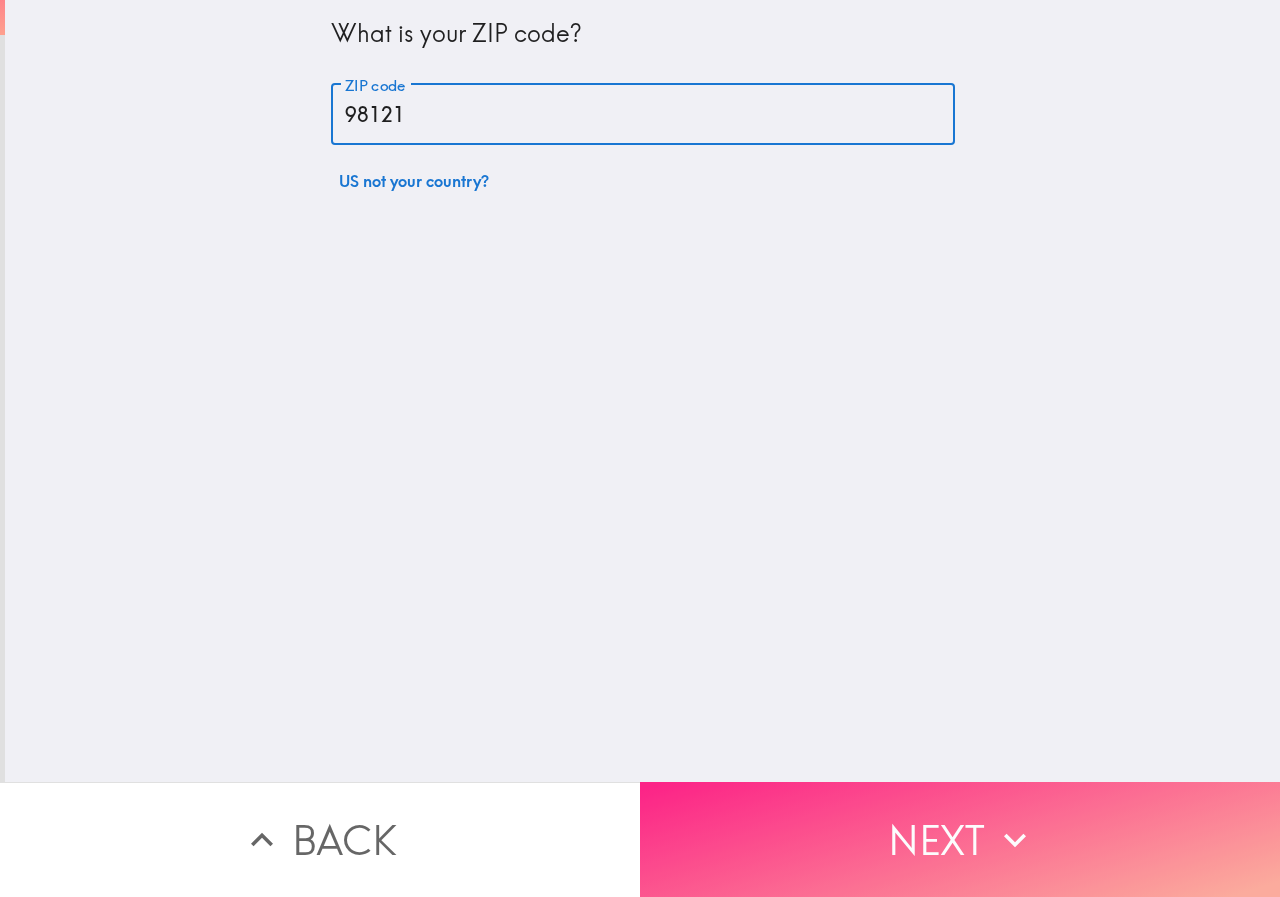 type on "98121" 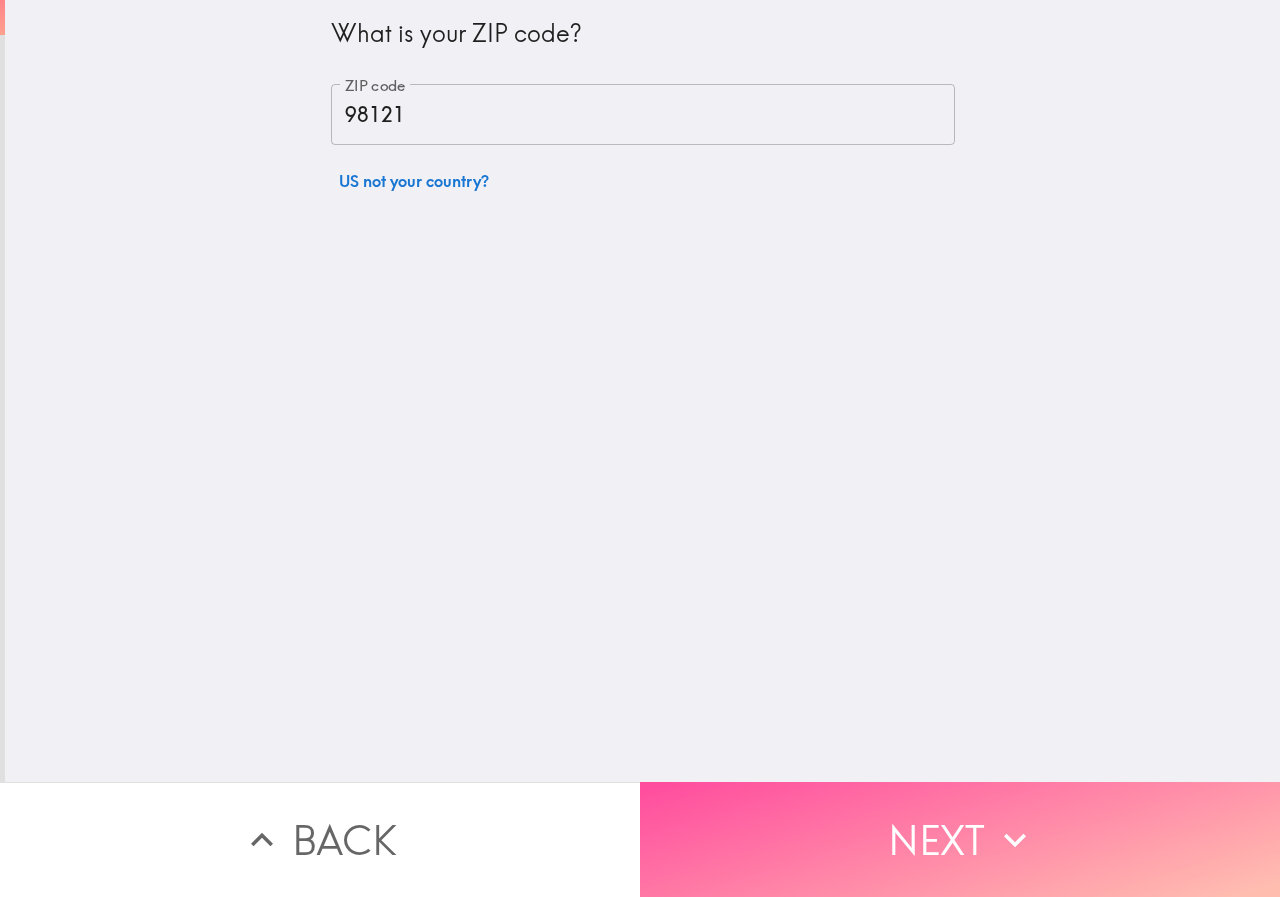 click on "Next" at bounding box center [960, 839] 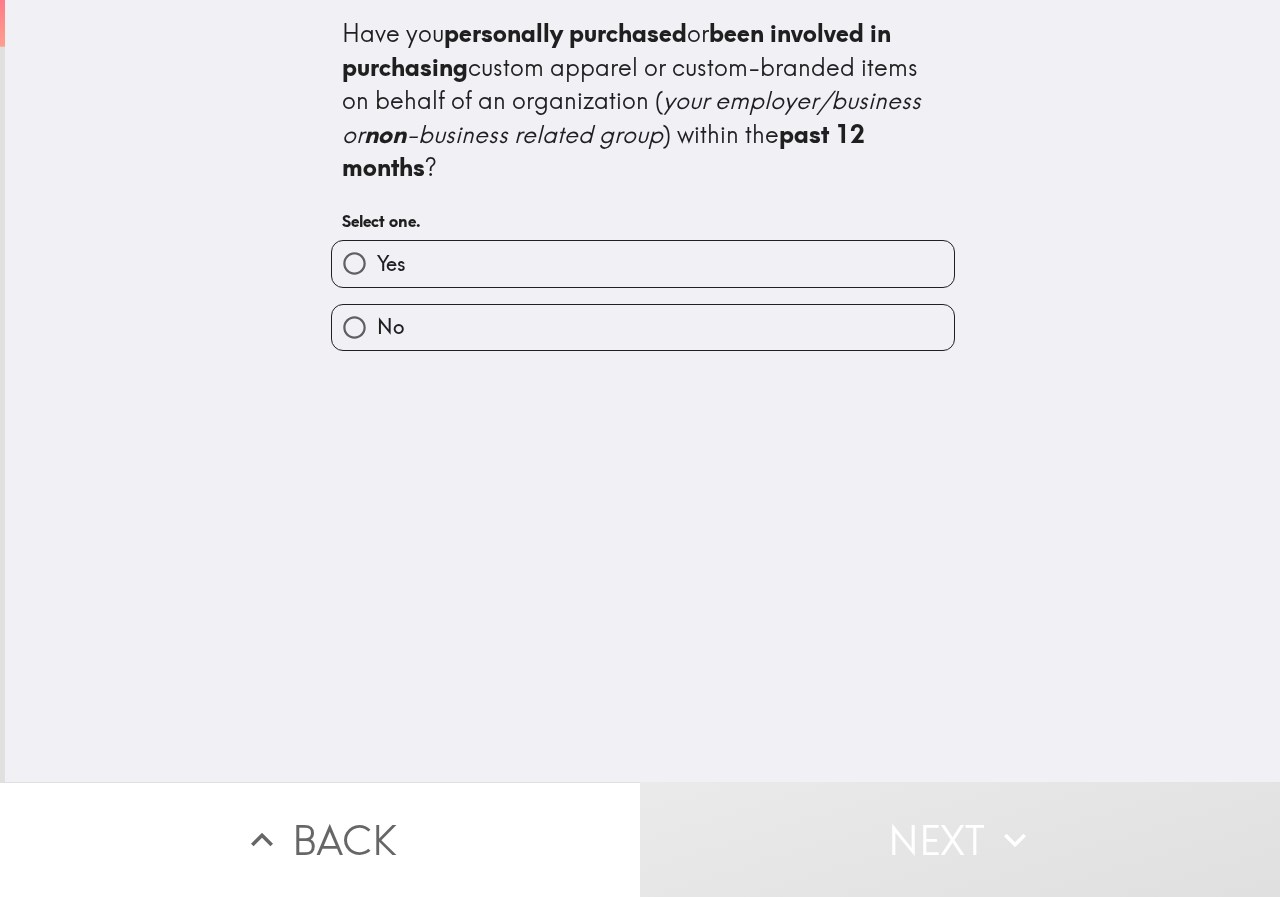 click on "Yes" at bounding box center [643, 263] 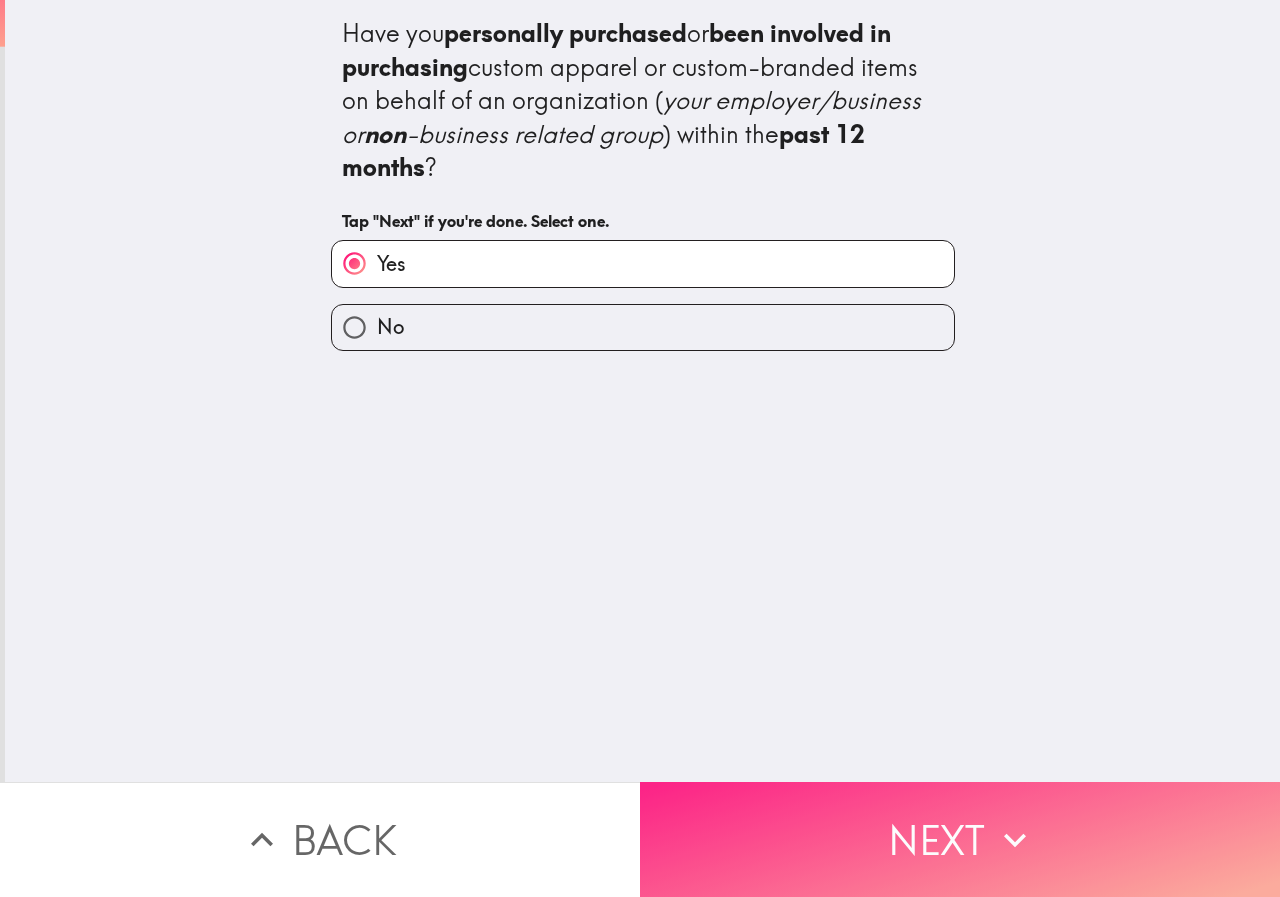click on "Next" at bounding box center [960, 839] 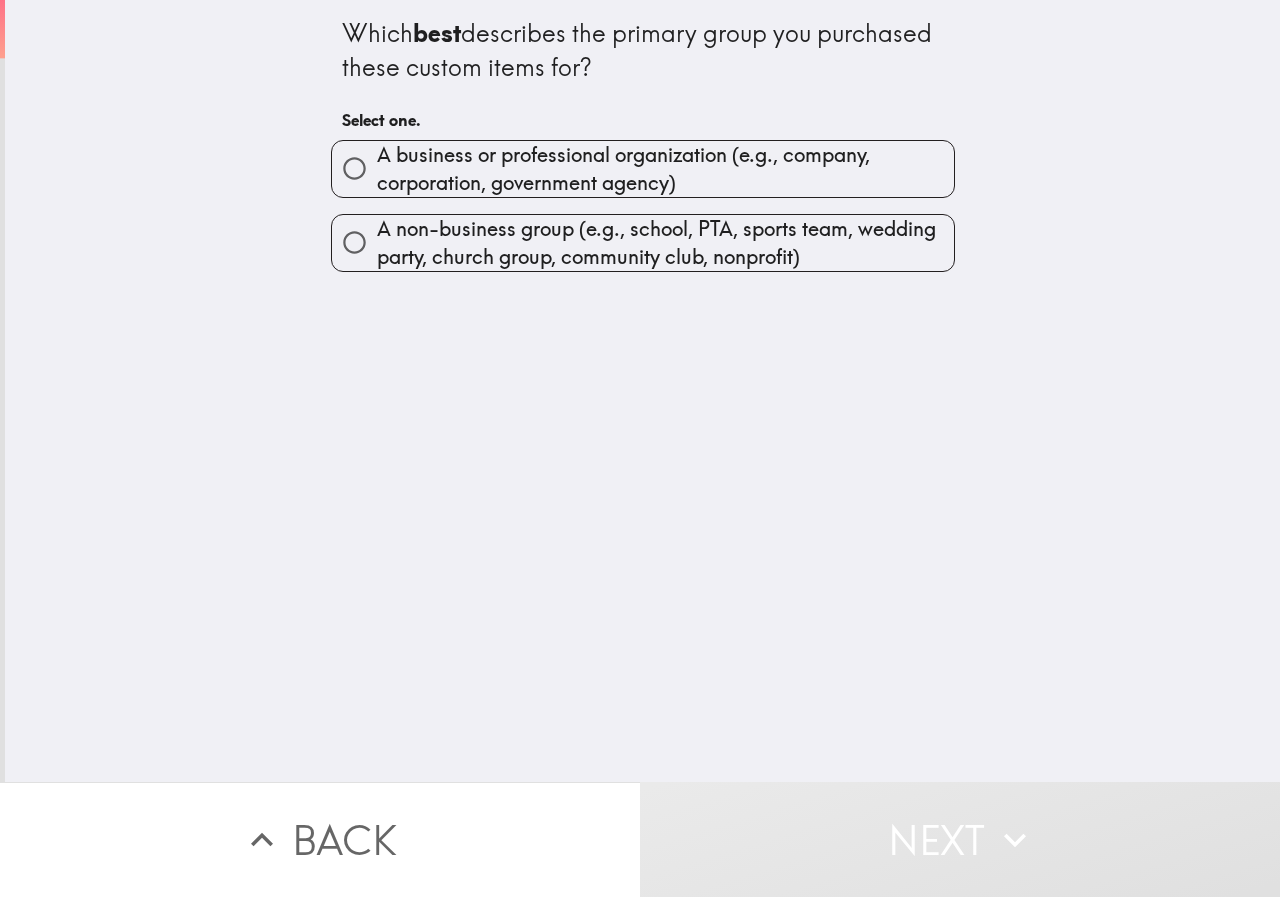 click on "A business or professional organization (e.g., company, corporation, government agency)" at bounding box center (665, 169) 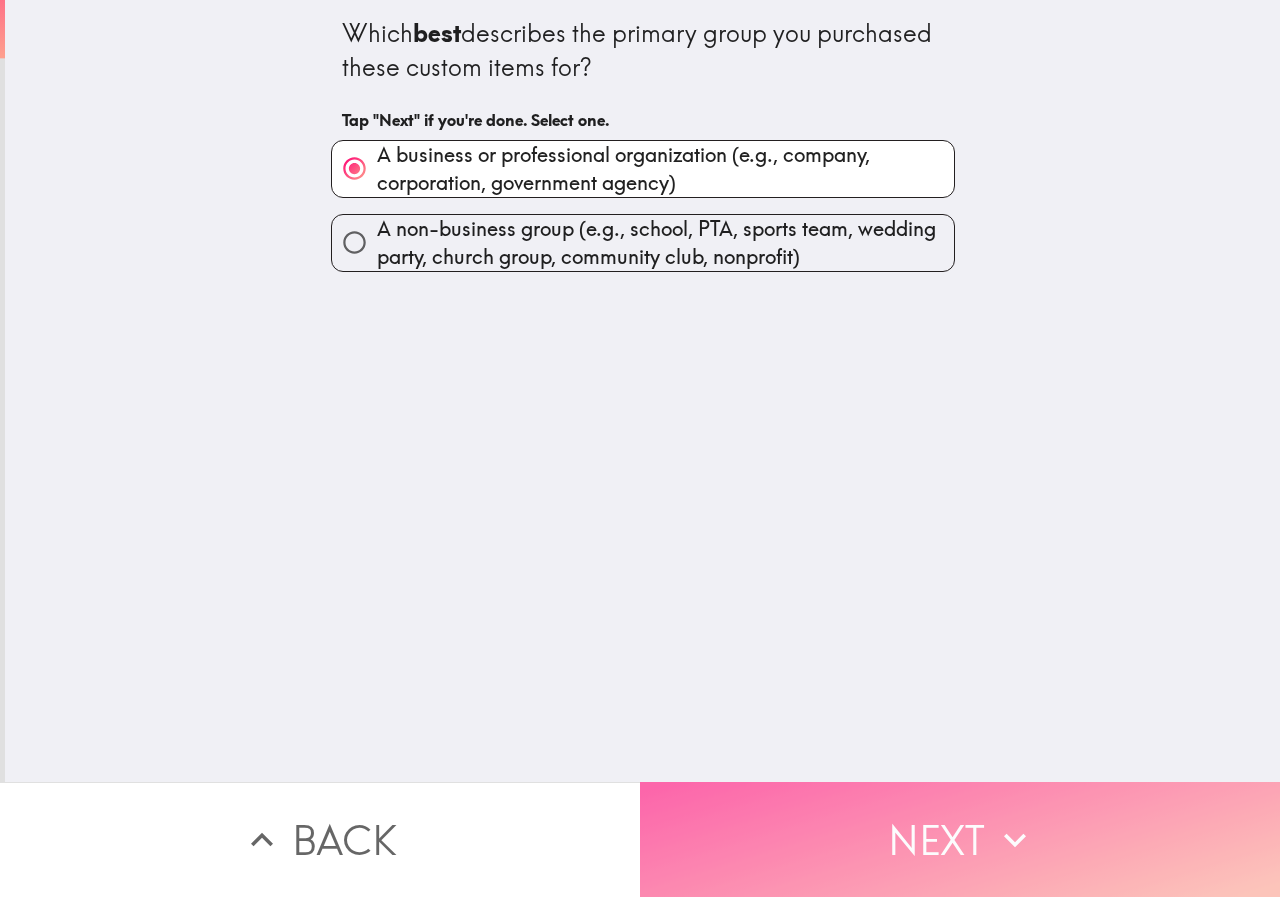 click on "Next" at bounding box center [960, 839] 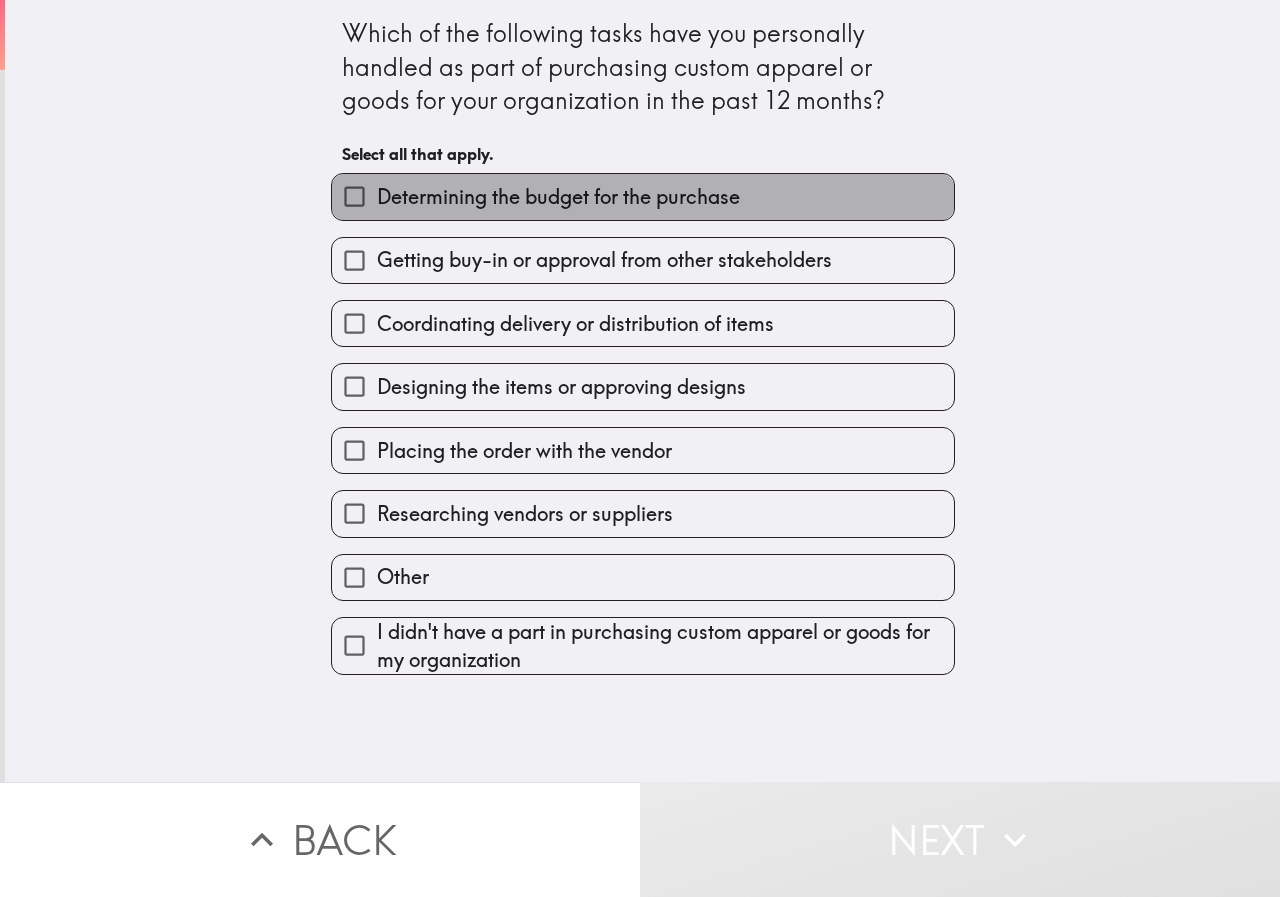 click on "Determining the budget for the purchase" at bounding box center [558, 197] 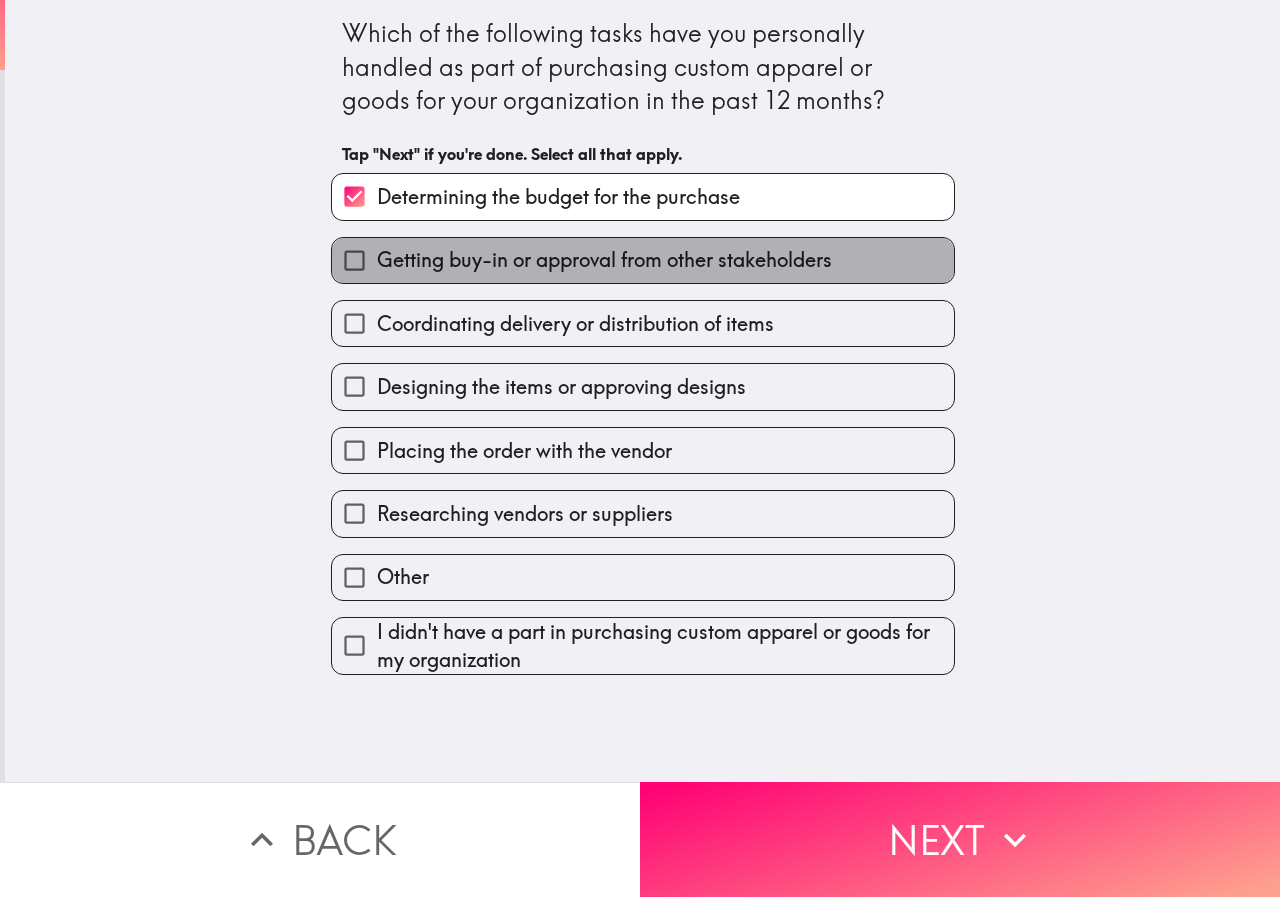 click on "Getting buy-in or approval from other stakeholders" at bounding box center (604, 260) 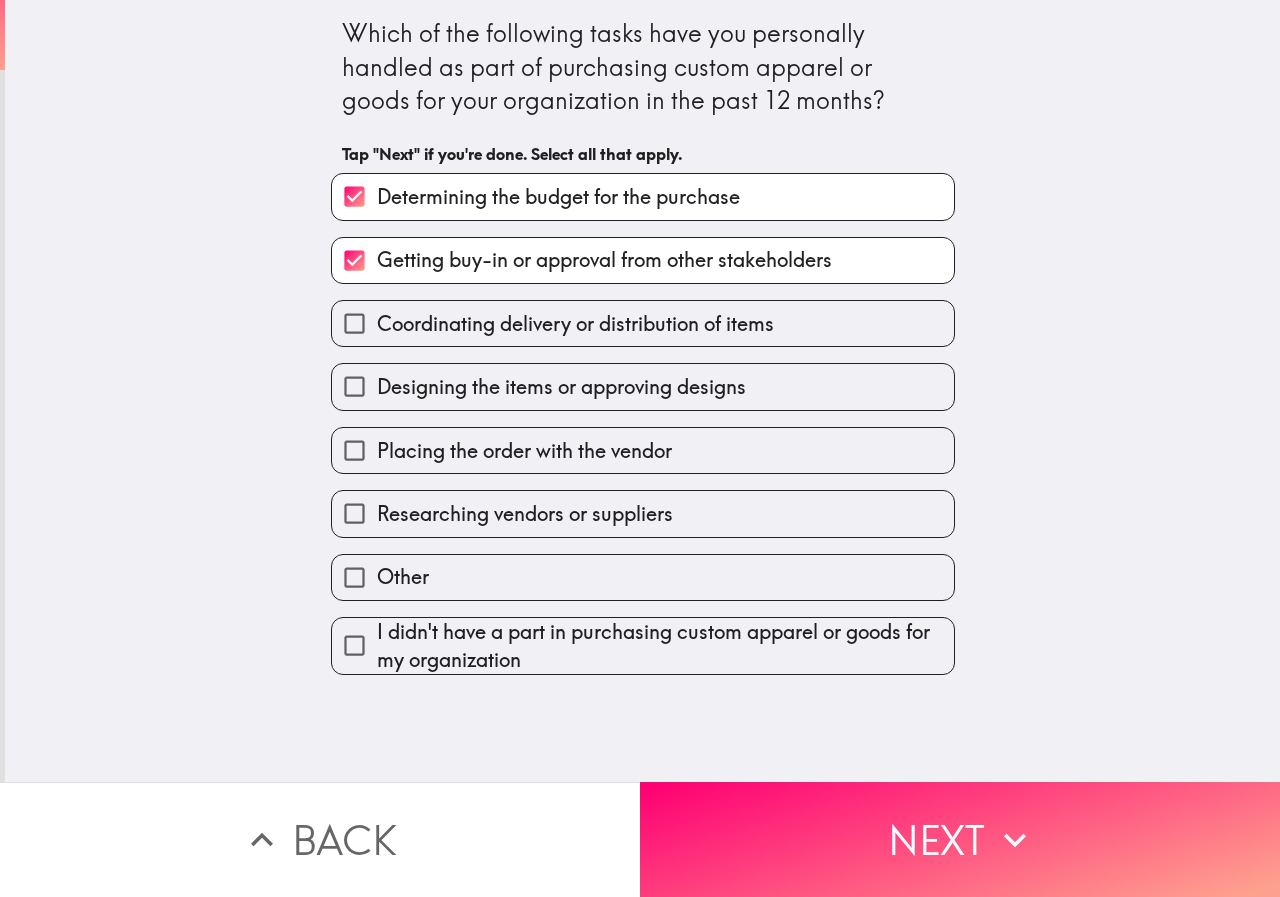 click on "Coordinating delivery or distribution of items" at bounding box center [575, 324] 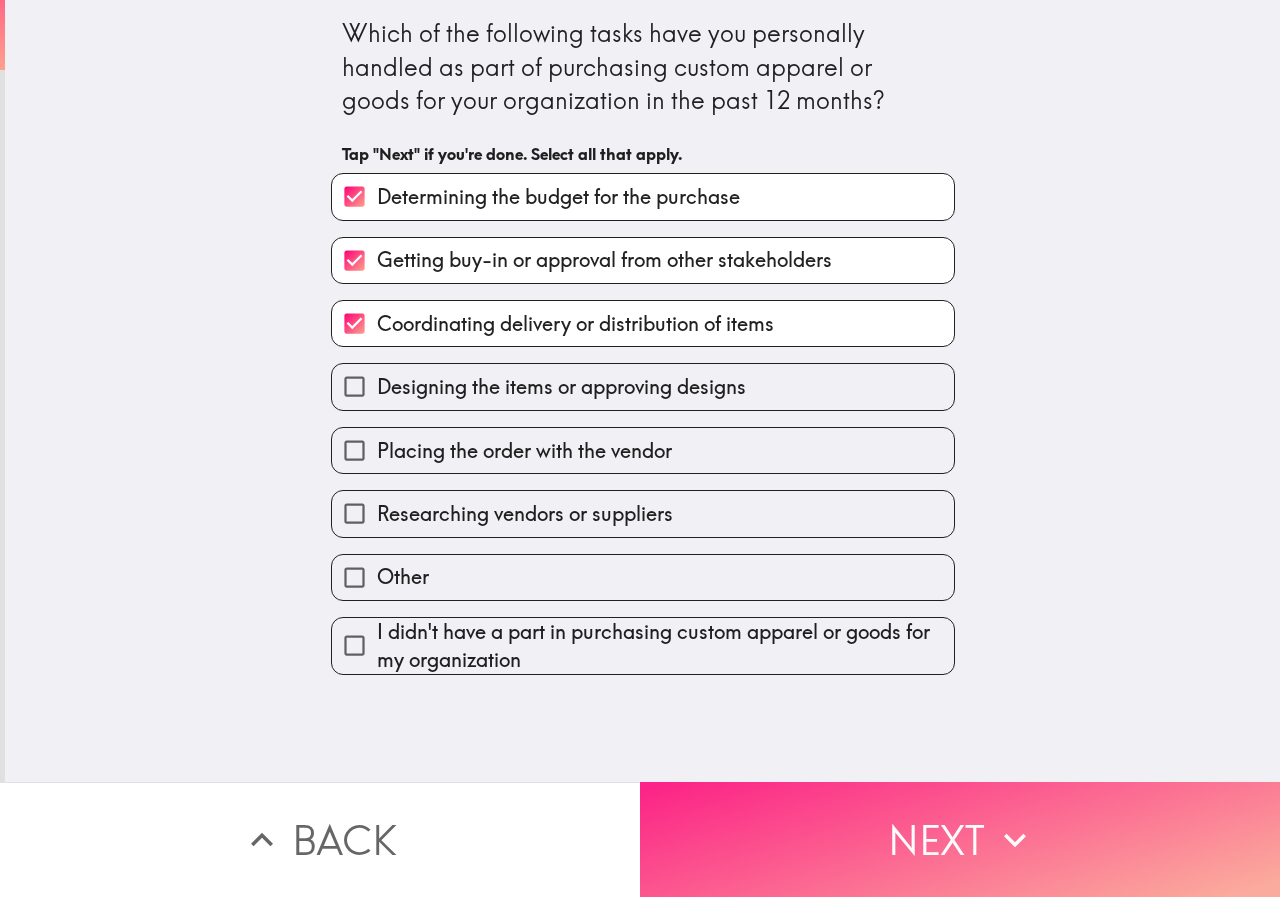 click on "Next" at bounding box center (960, 839) 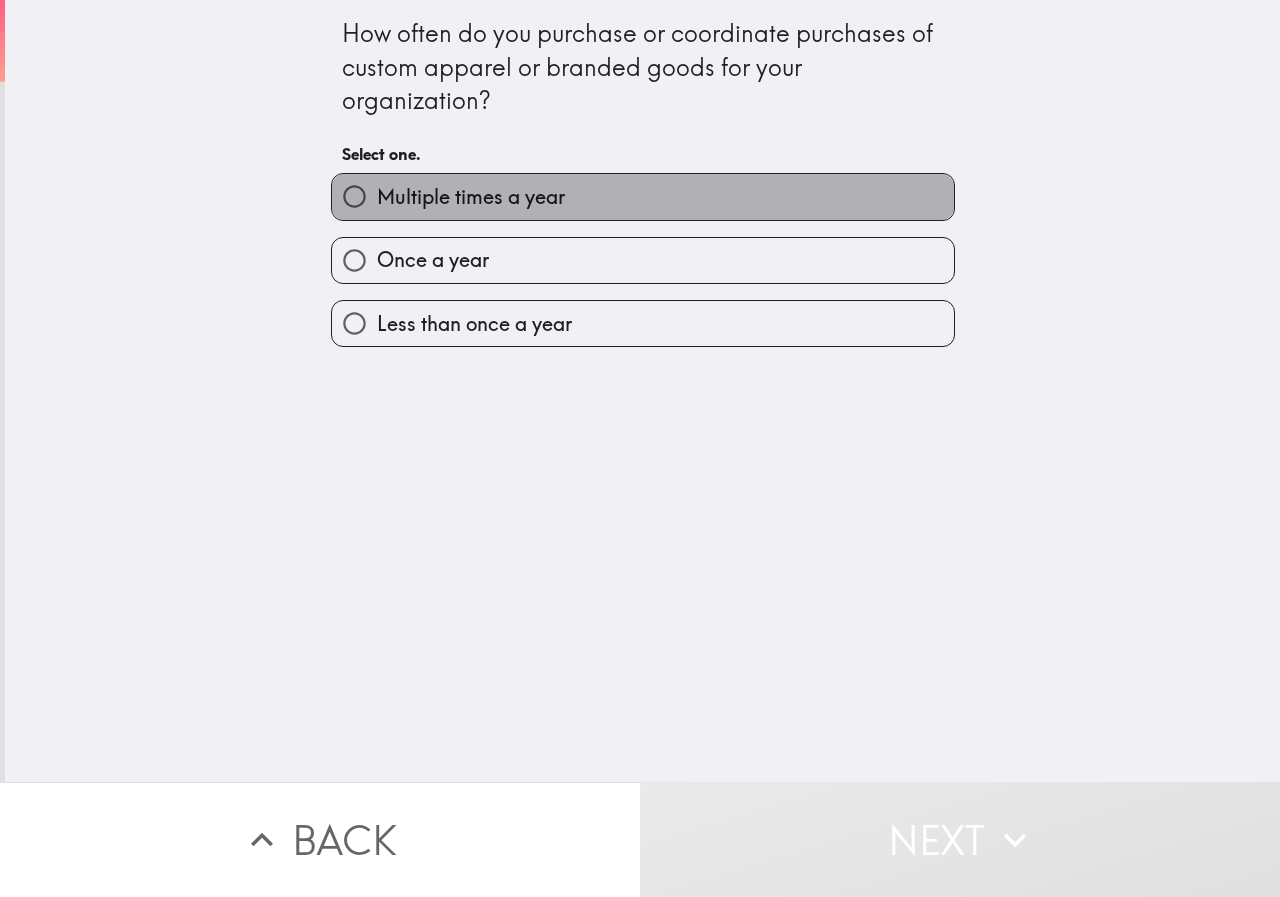 click on "Multiple times a year" at bounding box center (471, 197) 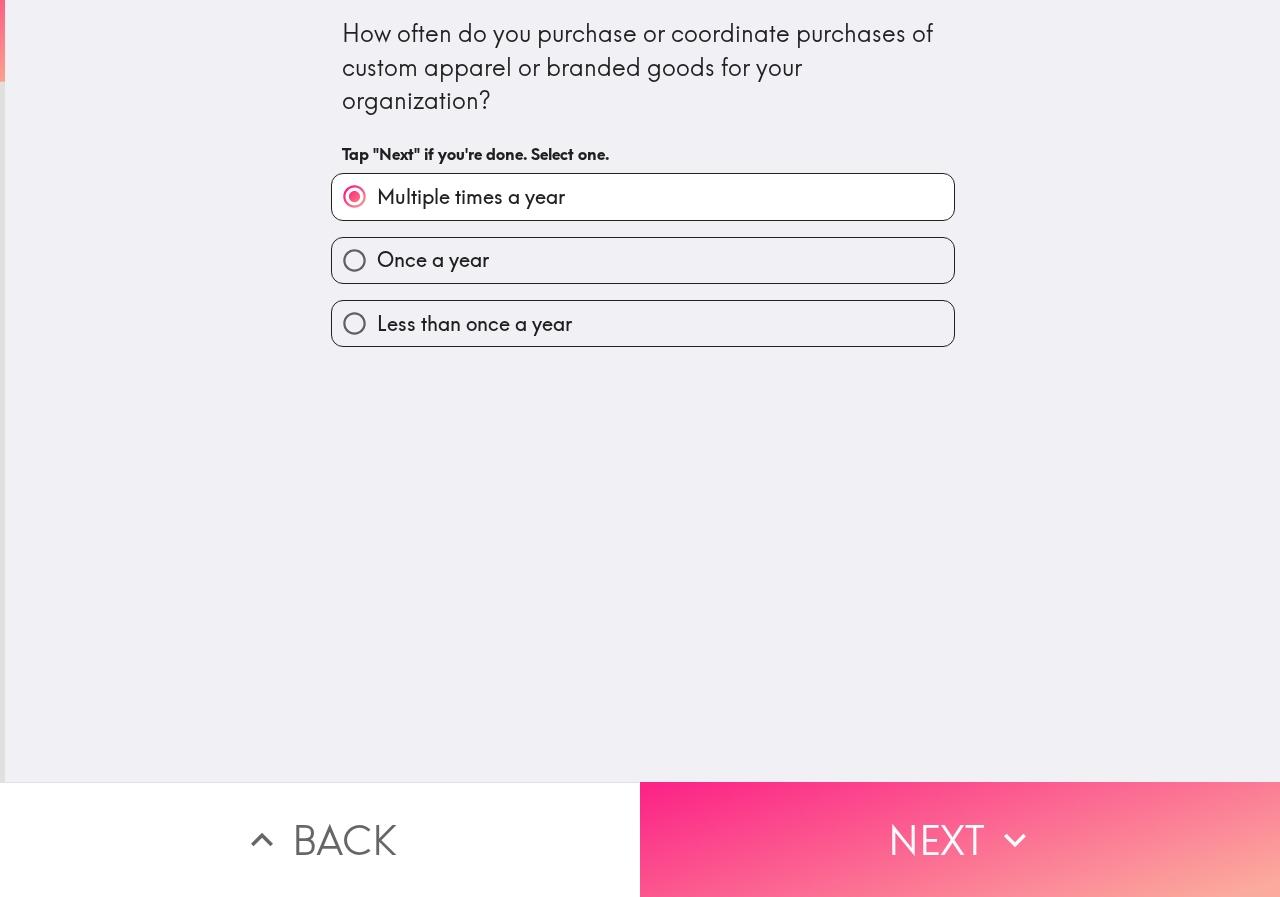 click on "Next" at bounding box center (960, 839) 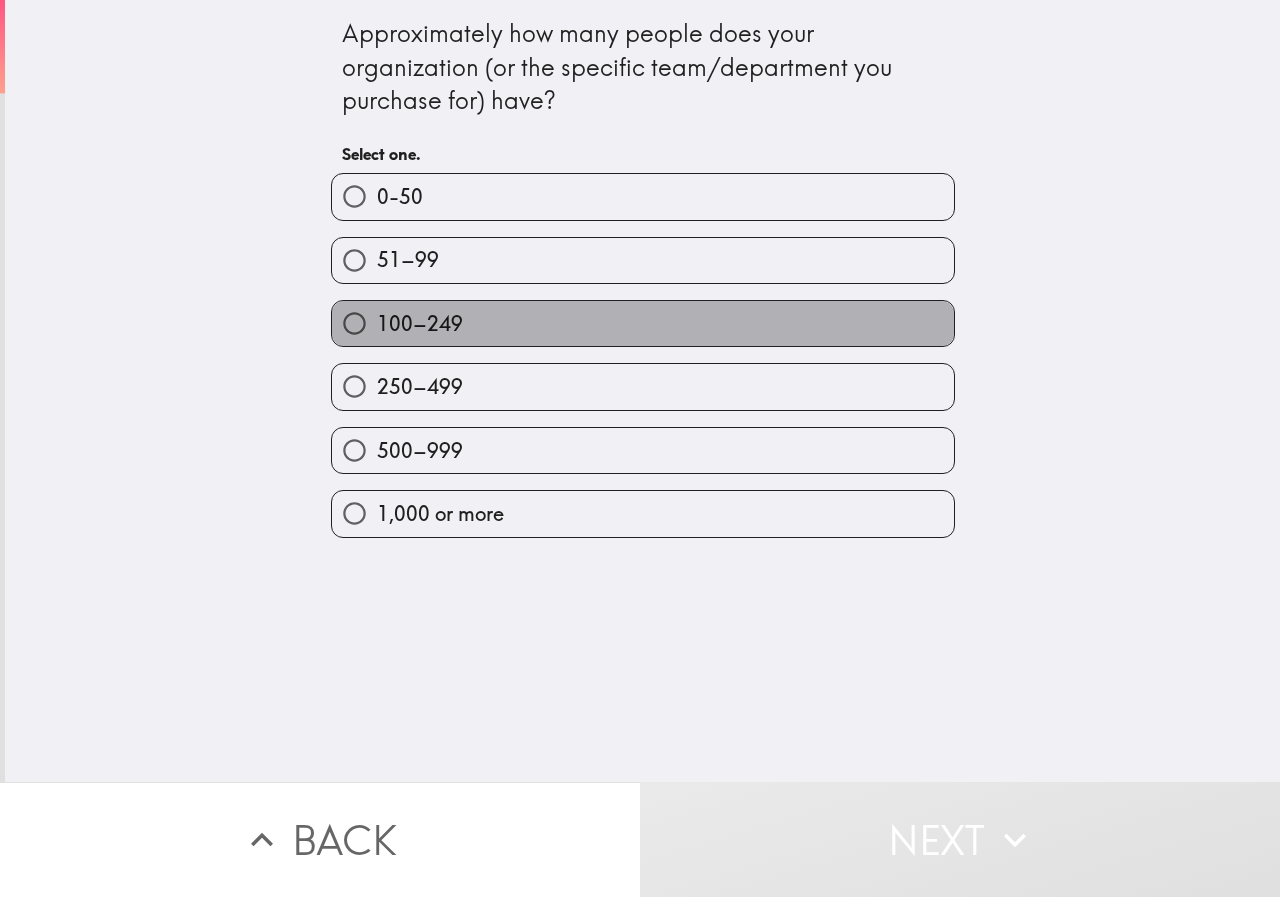 click on "100–249" at bounding box center [643, 323] 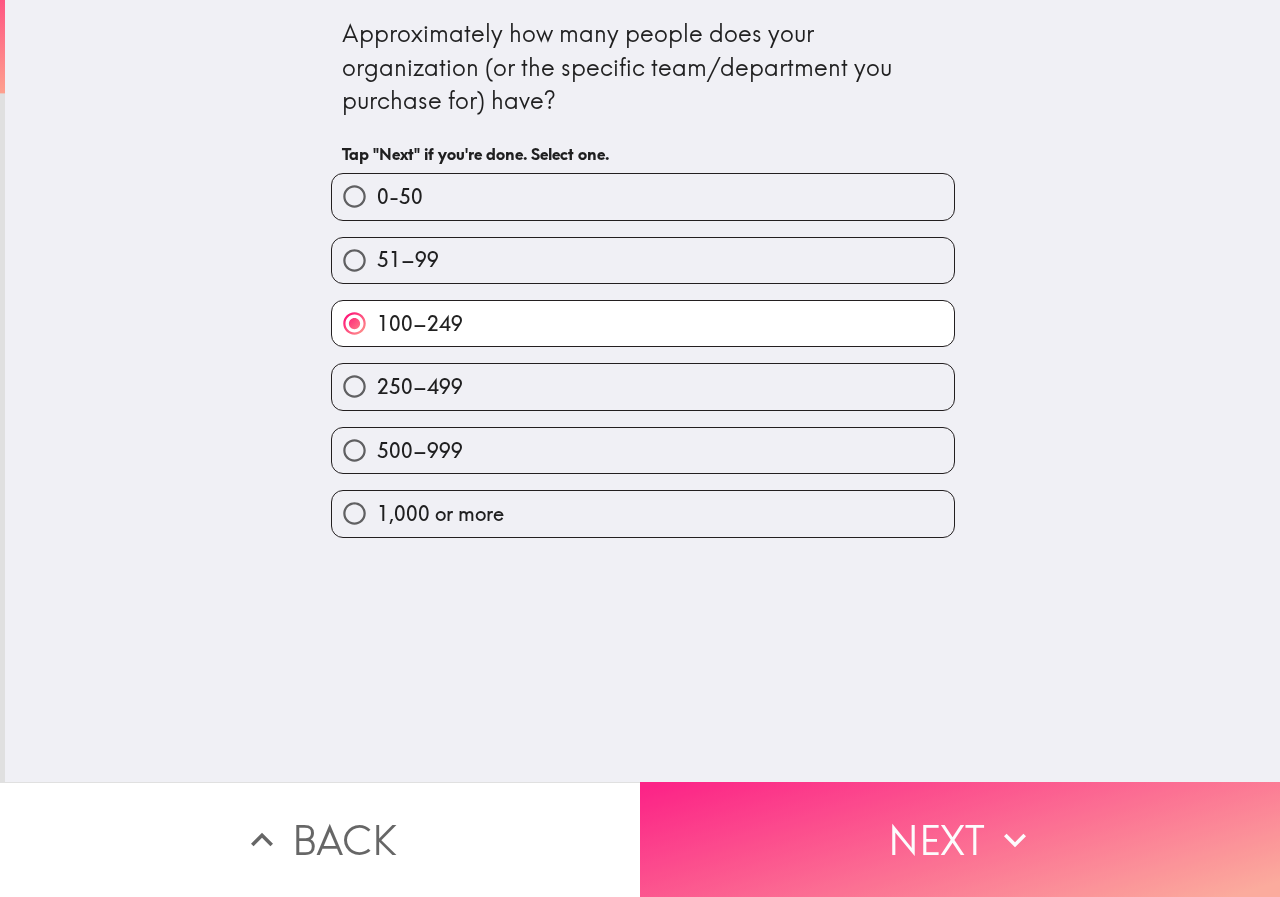 click on "Next" at bounding box center (960, 839) 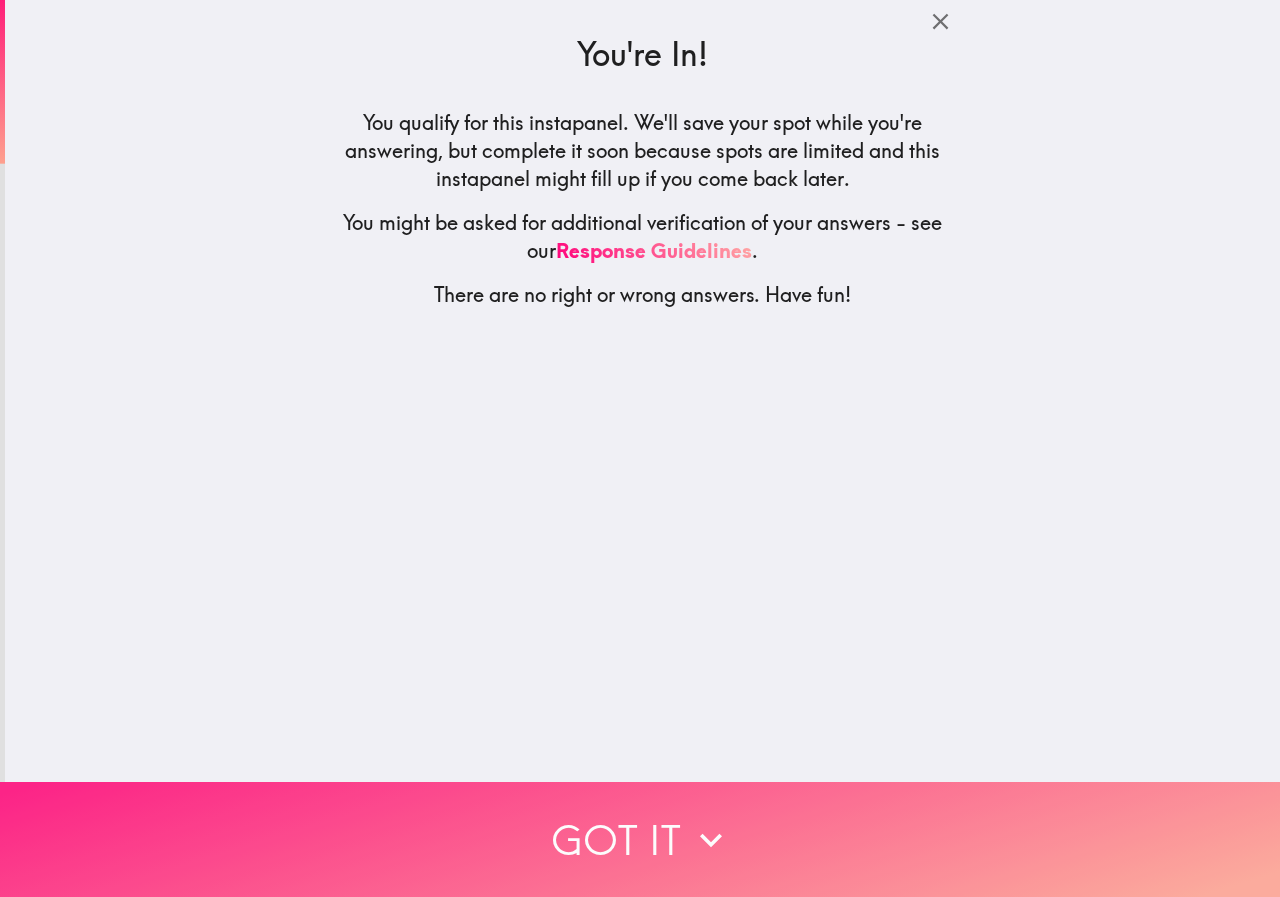 click on "Got it" at bounding box center (640, 839) 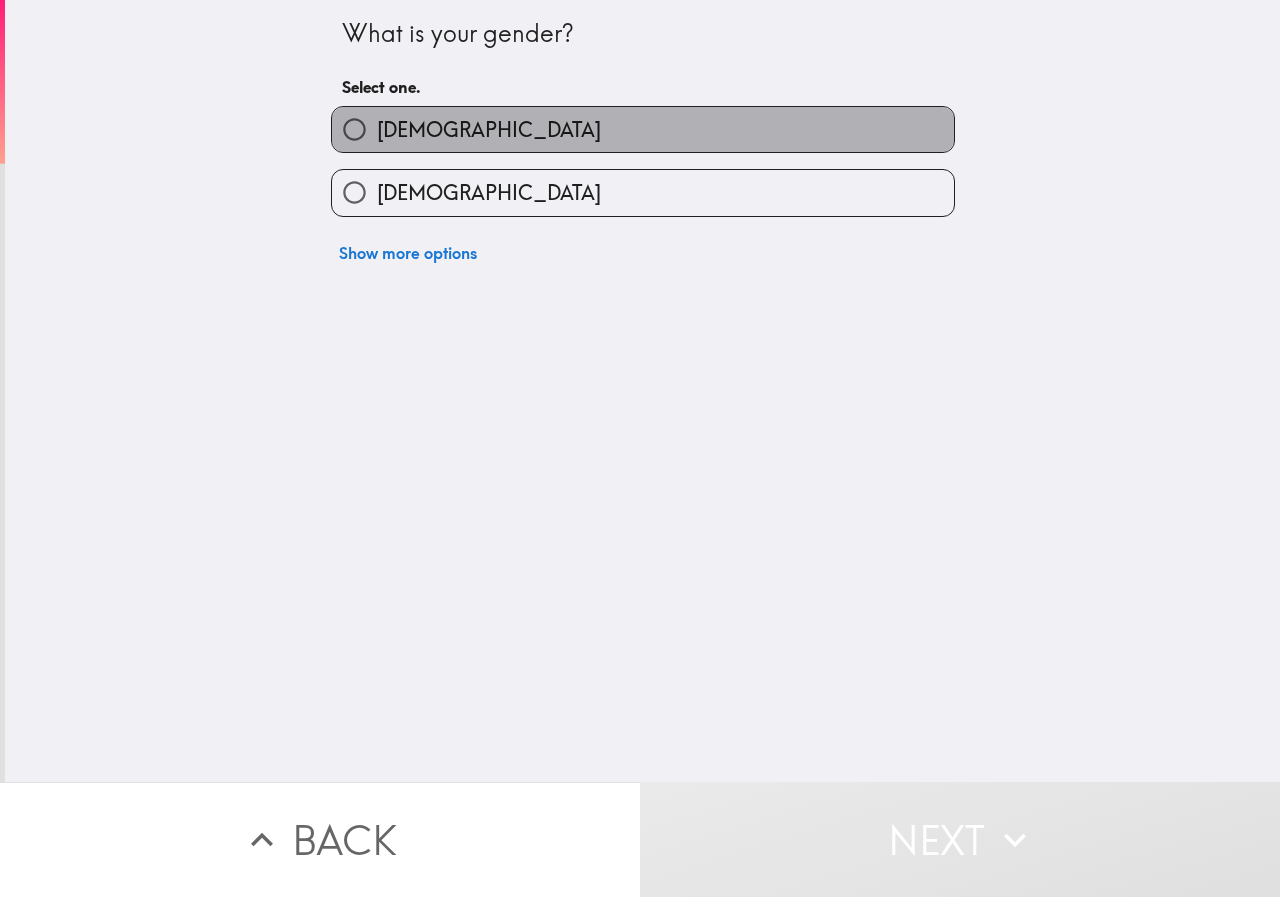click on "[DEMOGRAPHIC_DATA]" at bounding box center (643, 129) 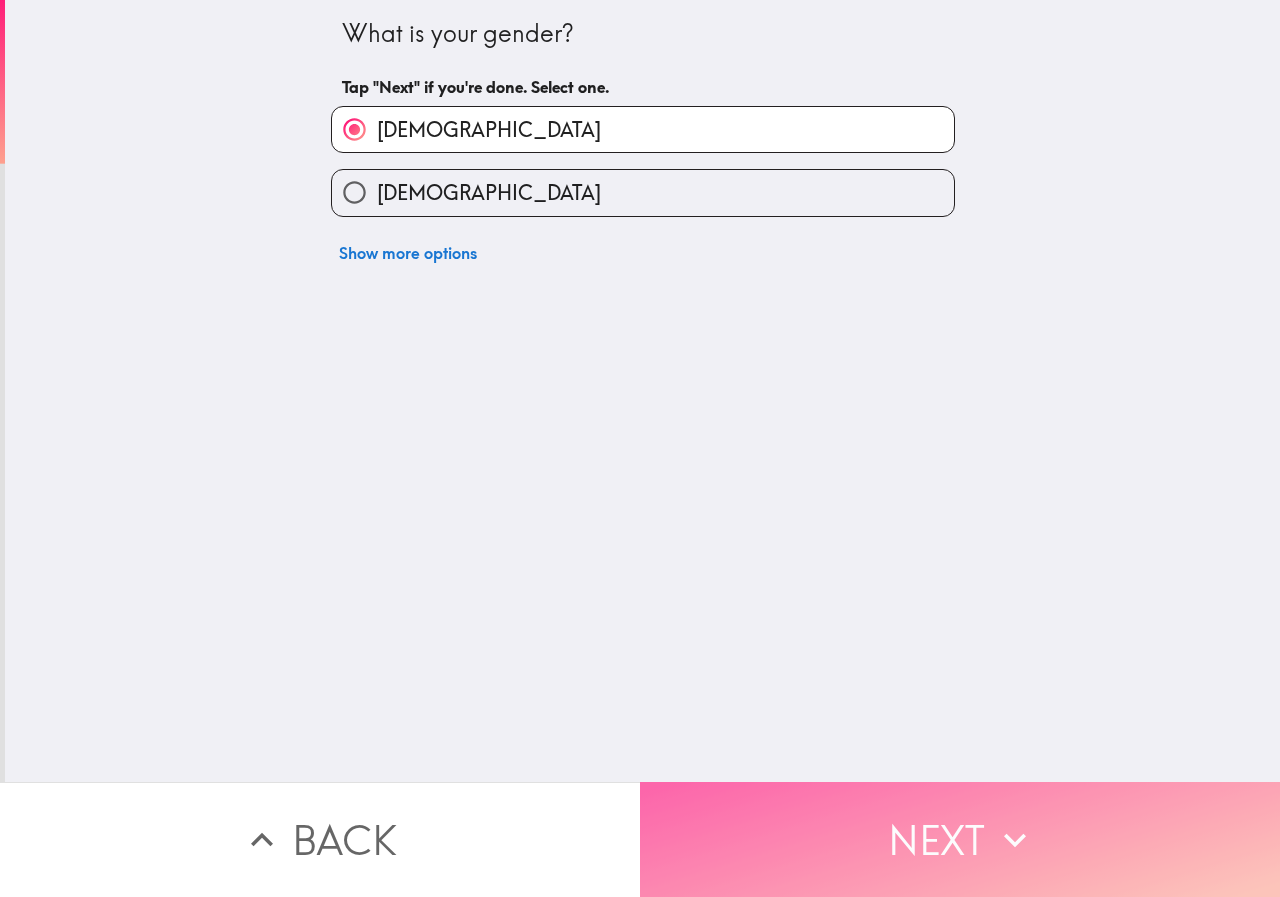 click on "Next" at bounding box center (960, 839) 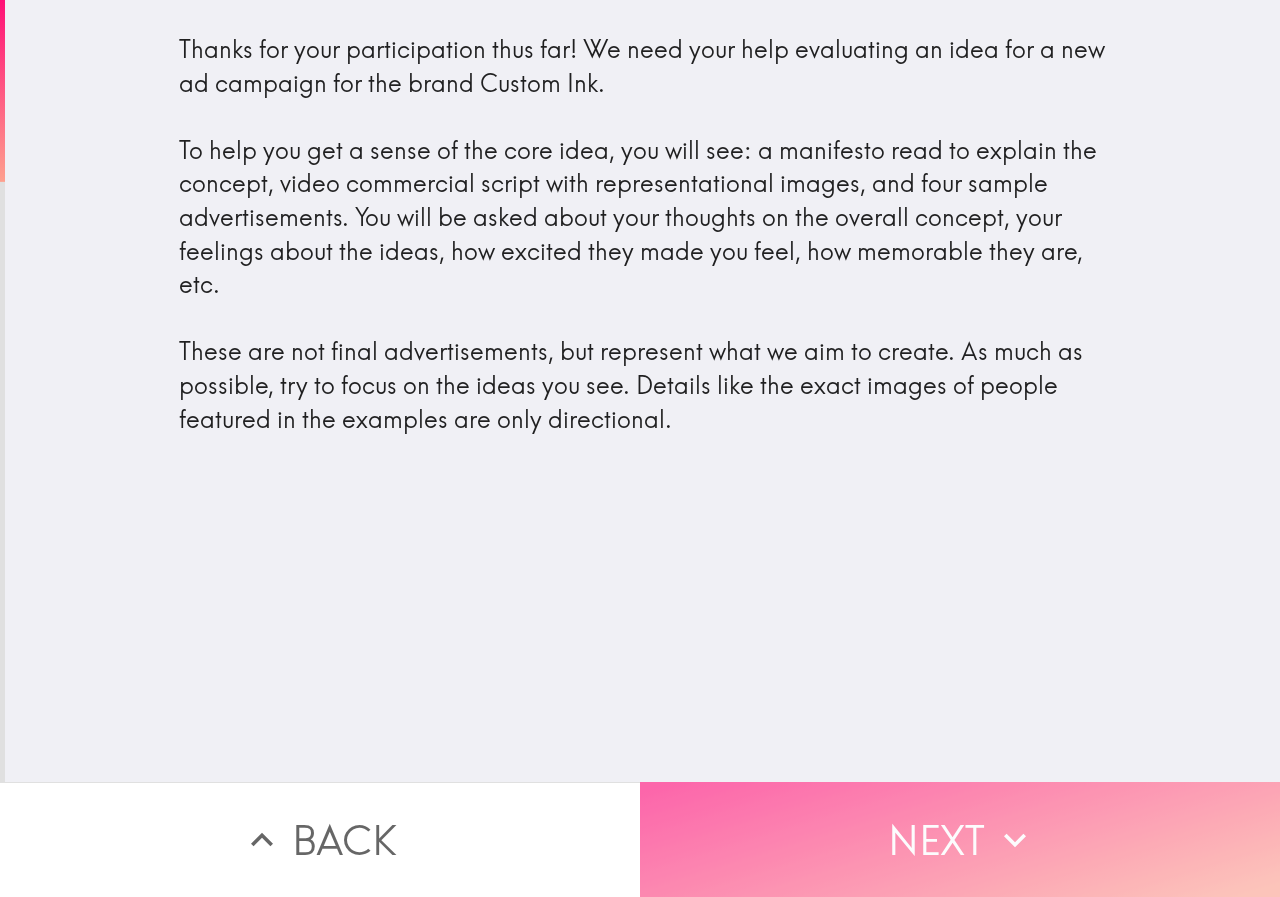 click on "Next" at bounding box center [960, 839] 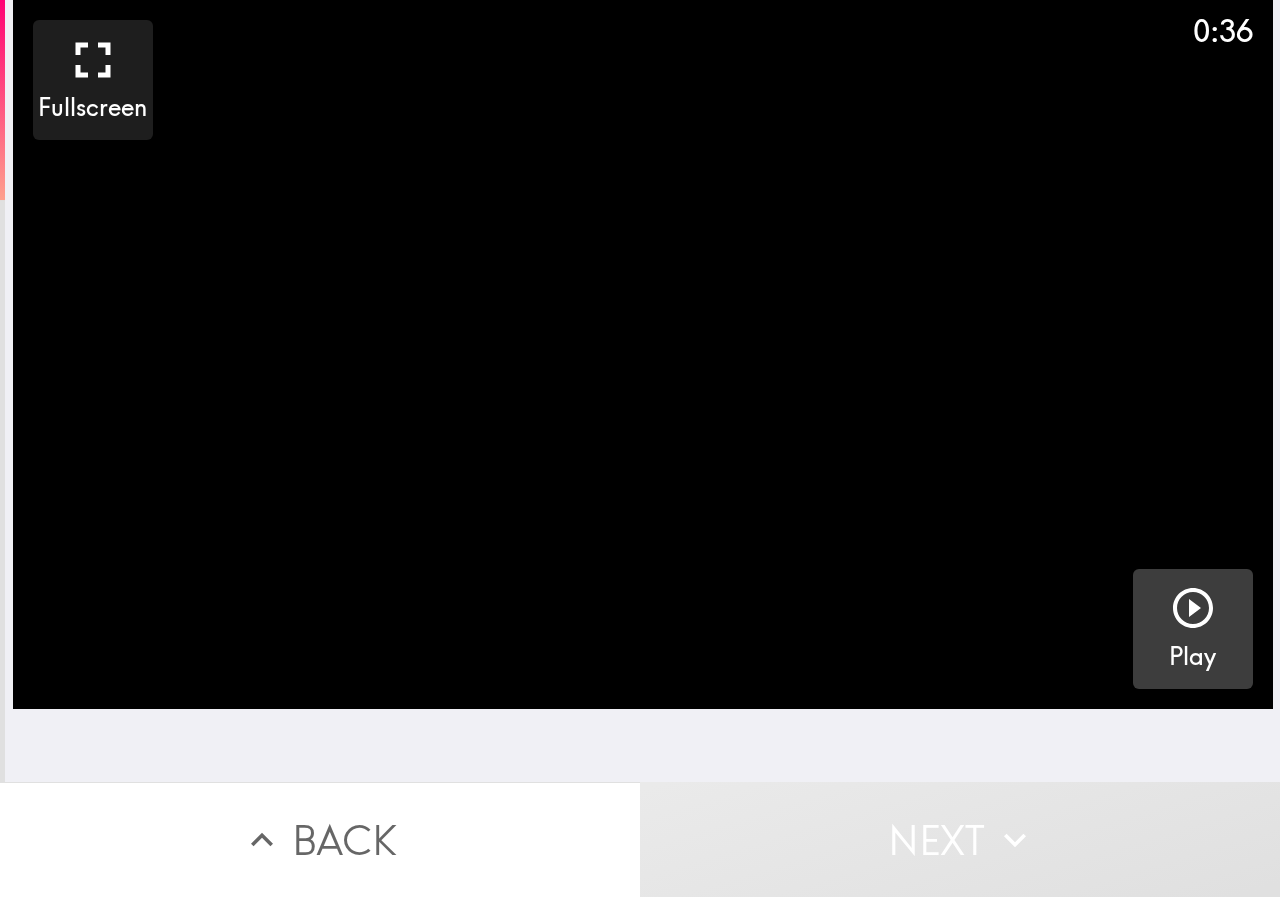 click 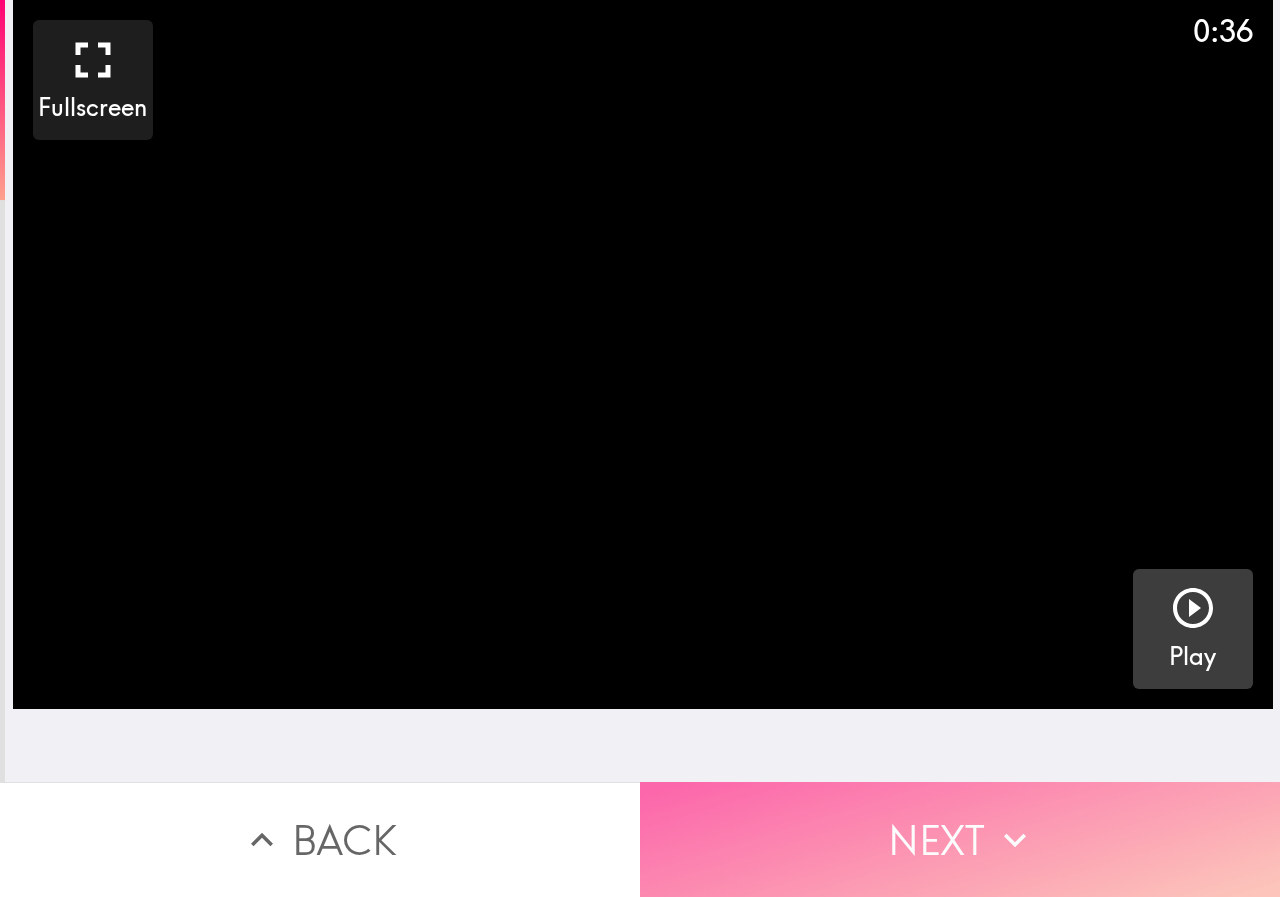 click on "Next" at bounding box center (960, 839) 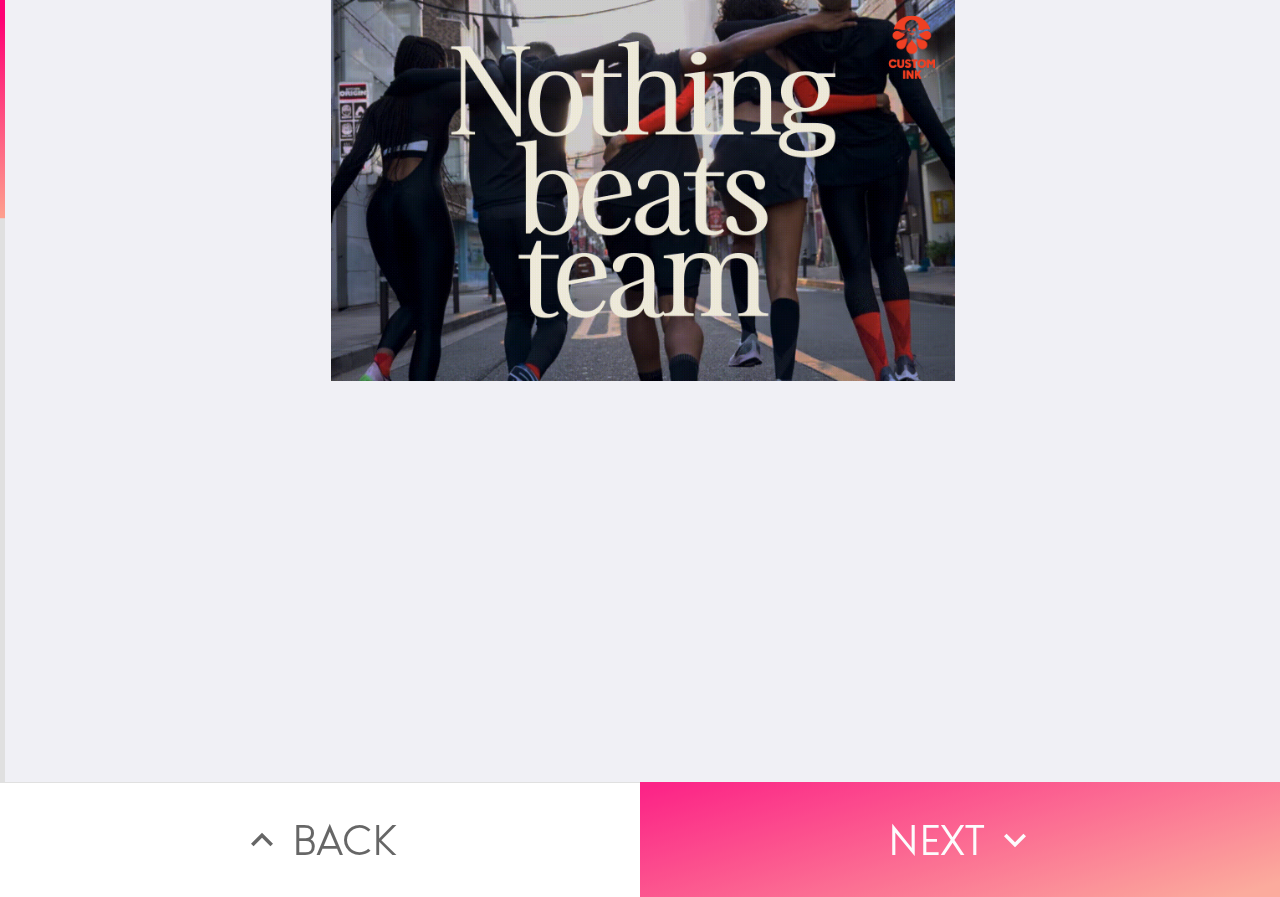 click on "Next" at bounding box center [960, 839] 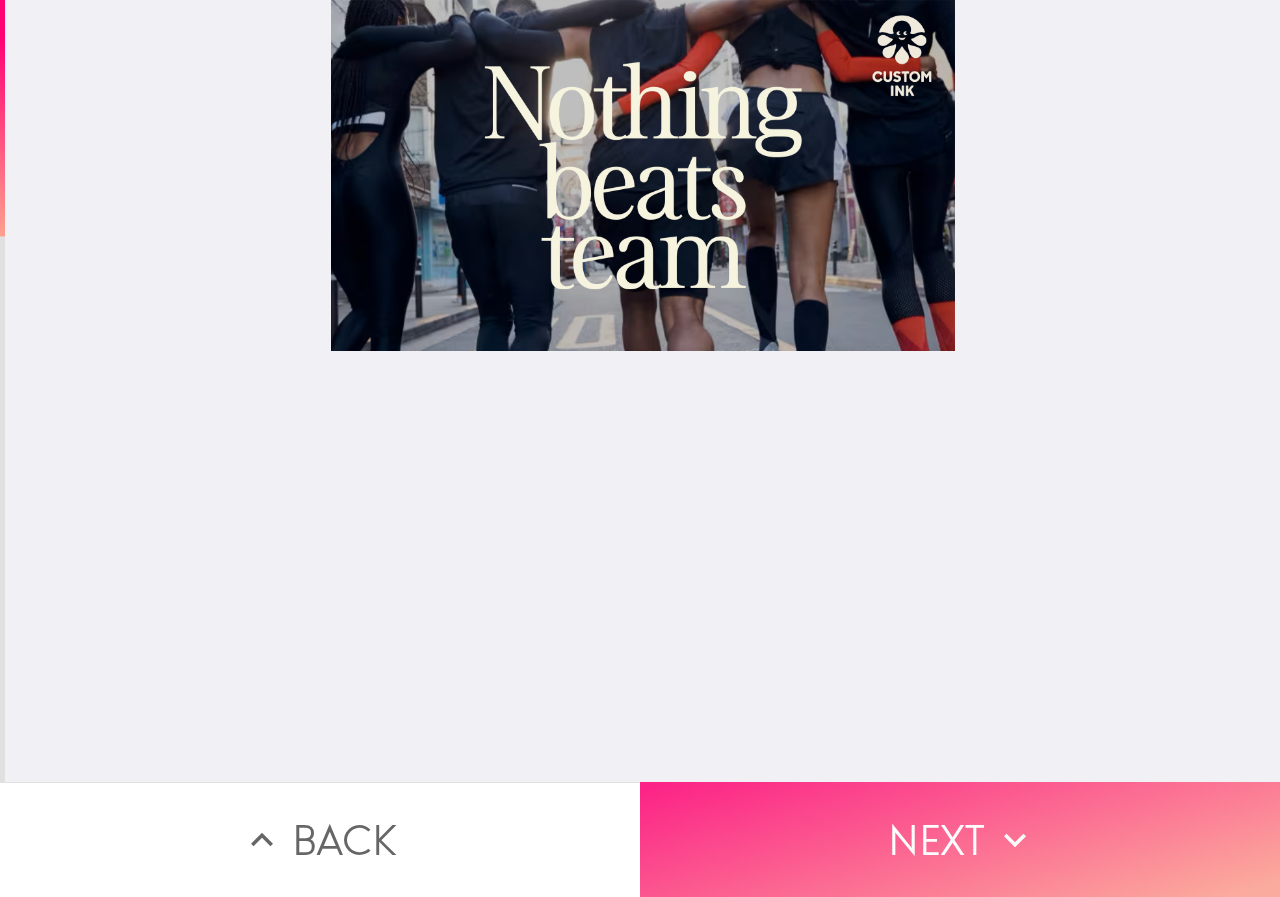 click on "Next" at bounding box center [960, 839] 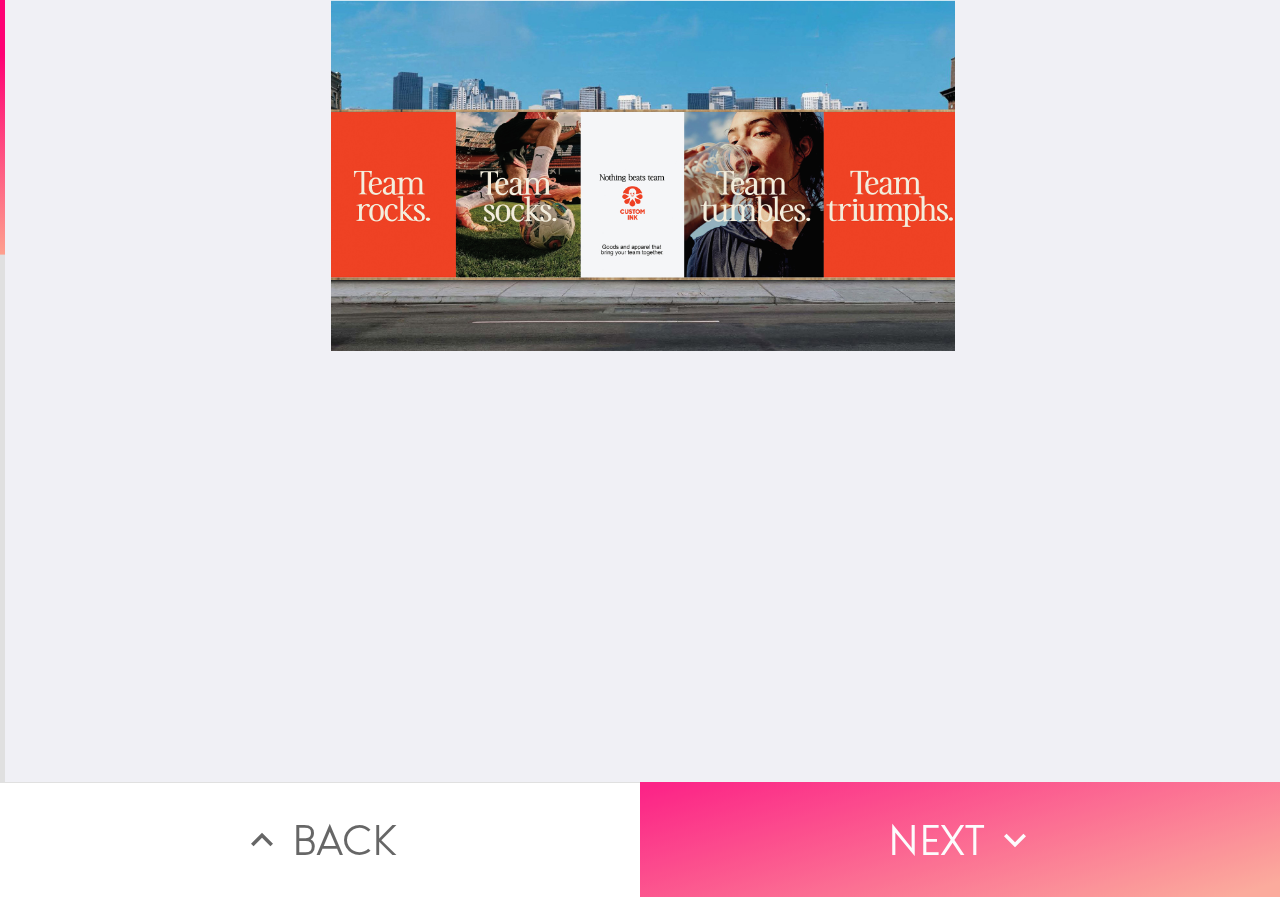 click on "Next" at bounding box center (960, 839) 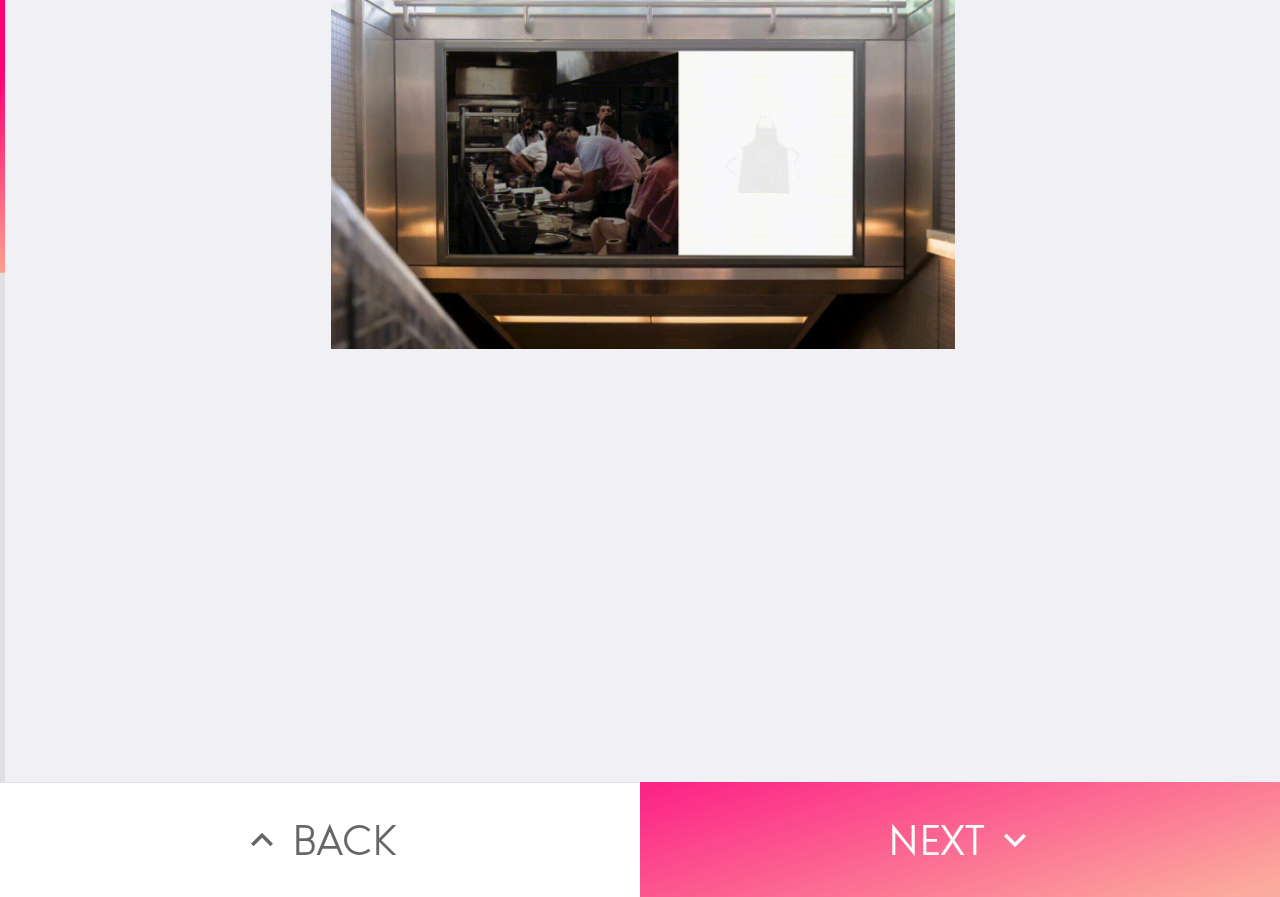 click on "Next" at bounding box center (960, 839) 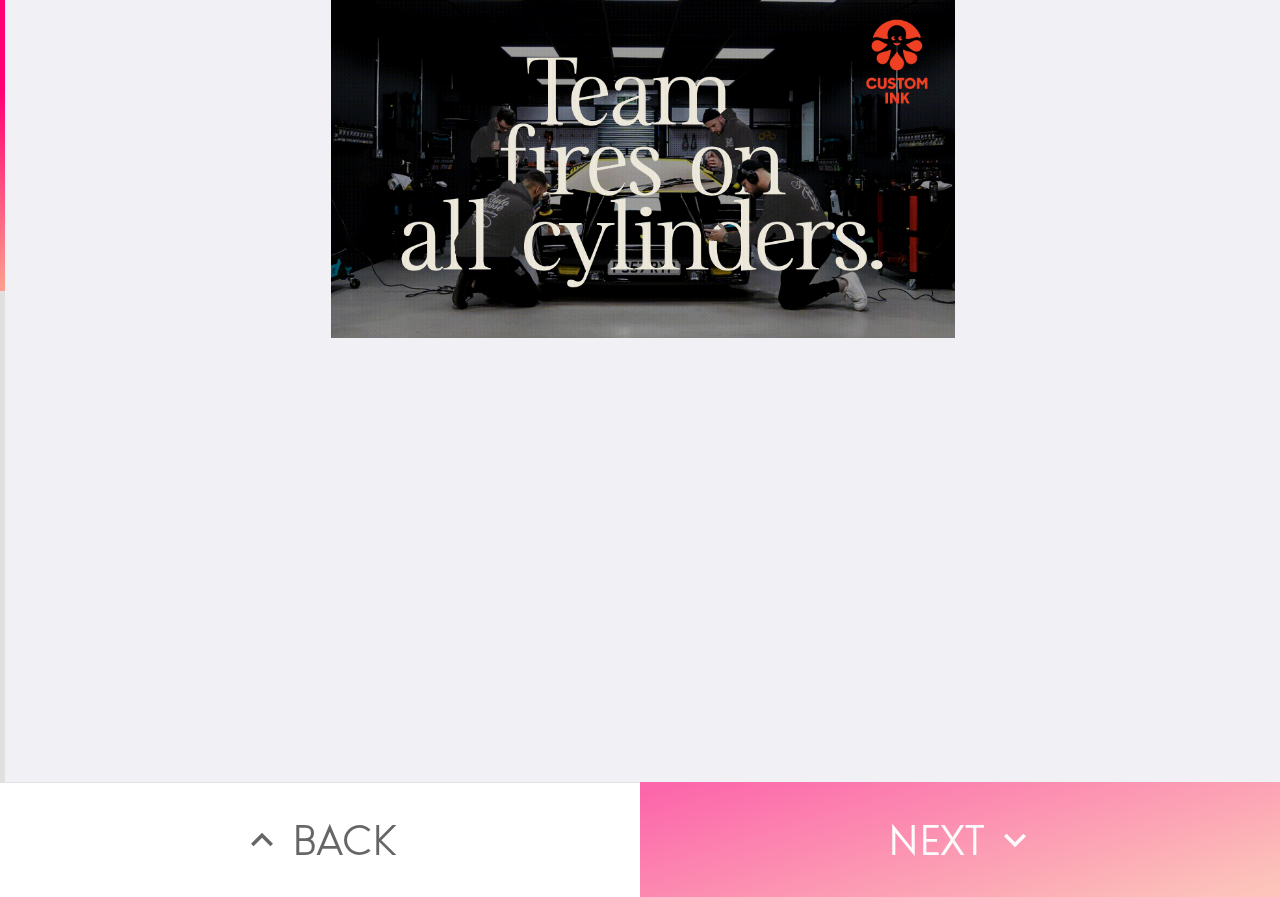 click on "Next" at bounding box center (960, 839) 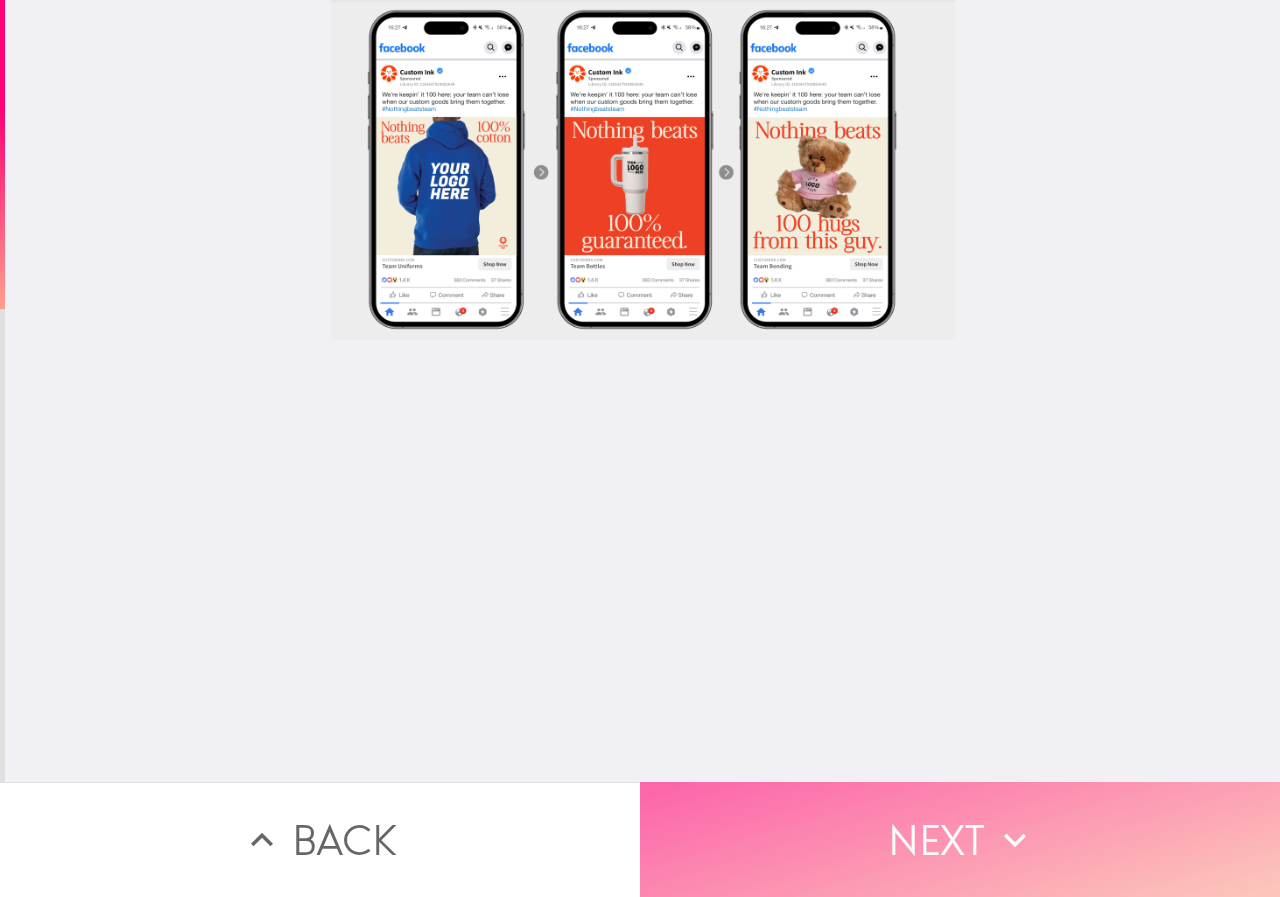 click on "Next" at bounding box center [960, 839] 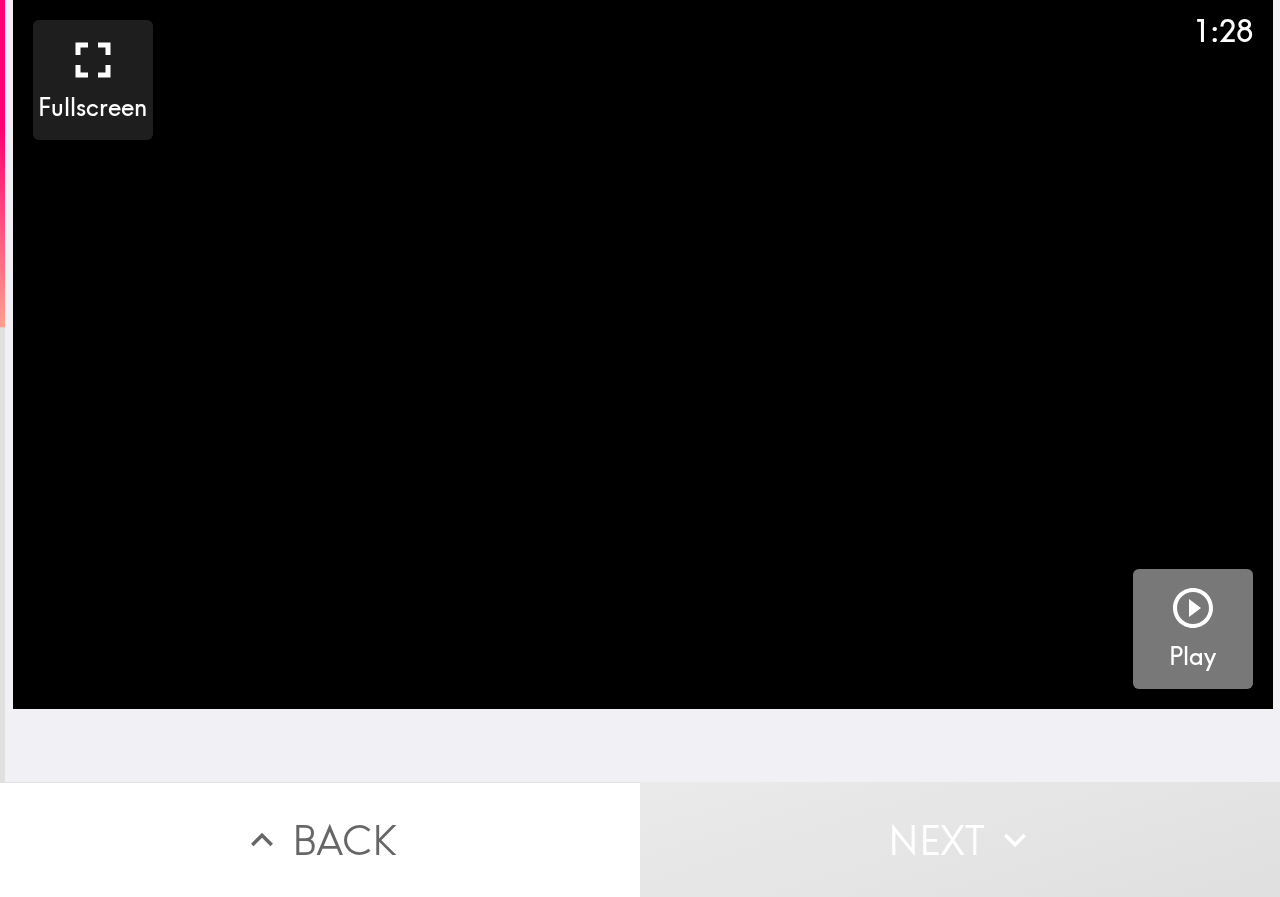 click 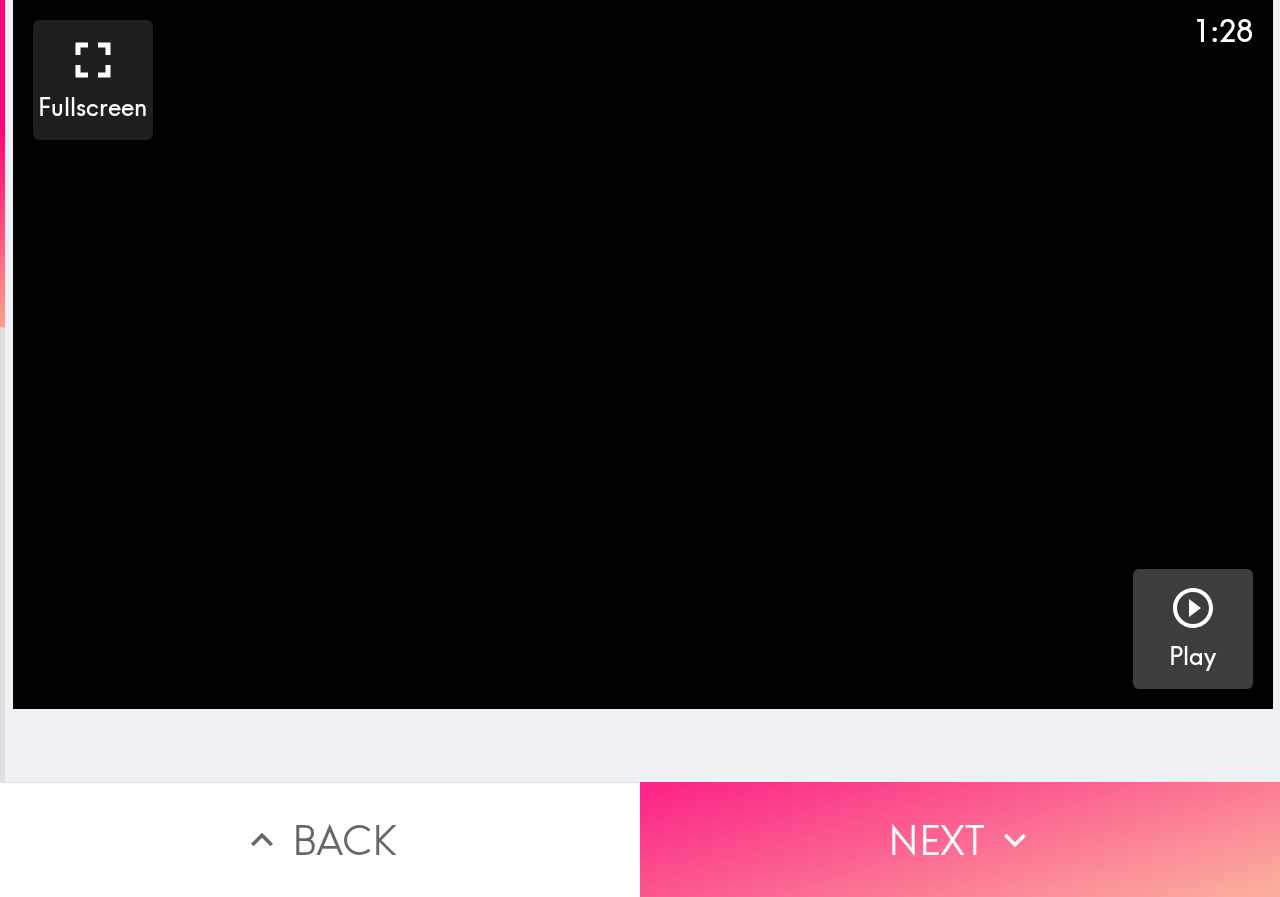 click 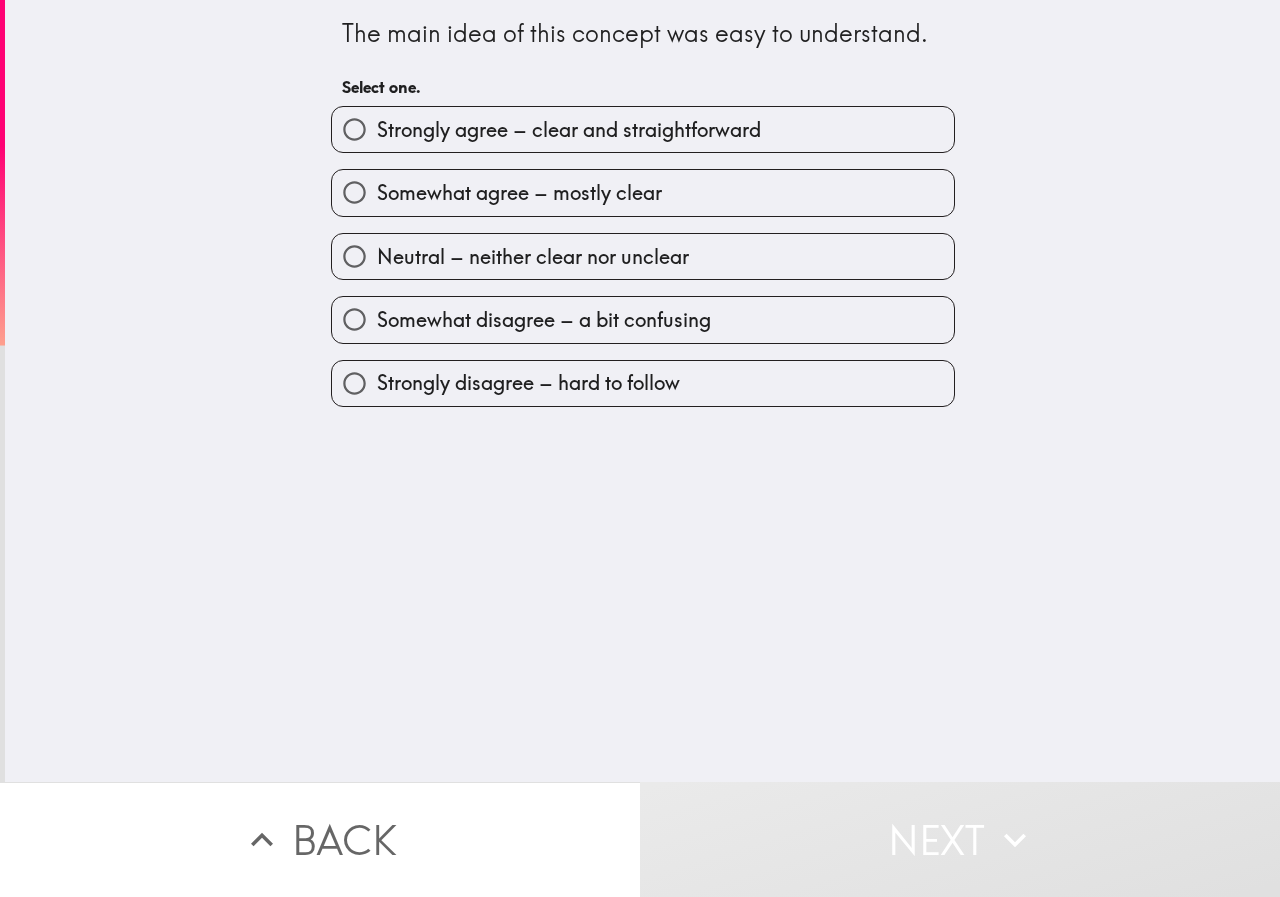 click on "Strongly agree – clear and straightforward" at bounding box center [569, 130] 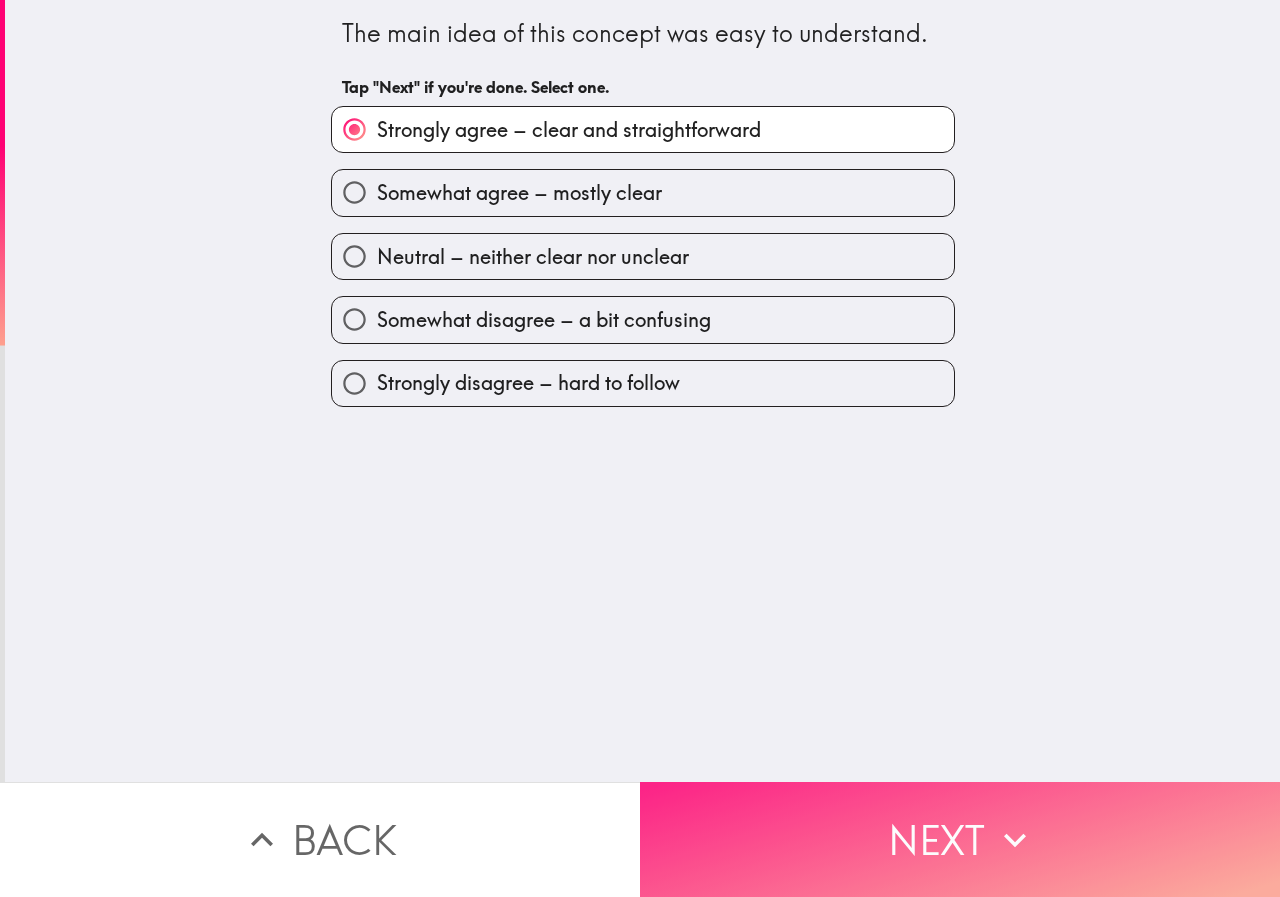 click on "Next" at bounding box center (960, 839) 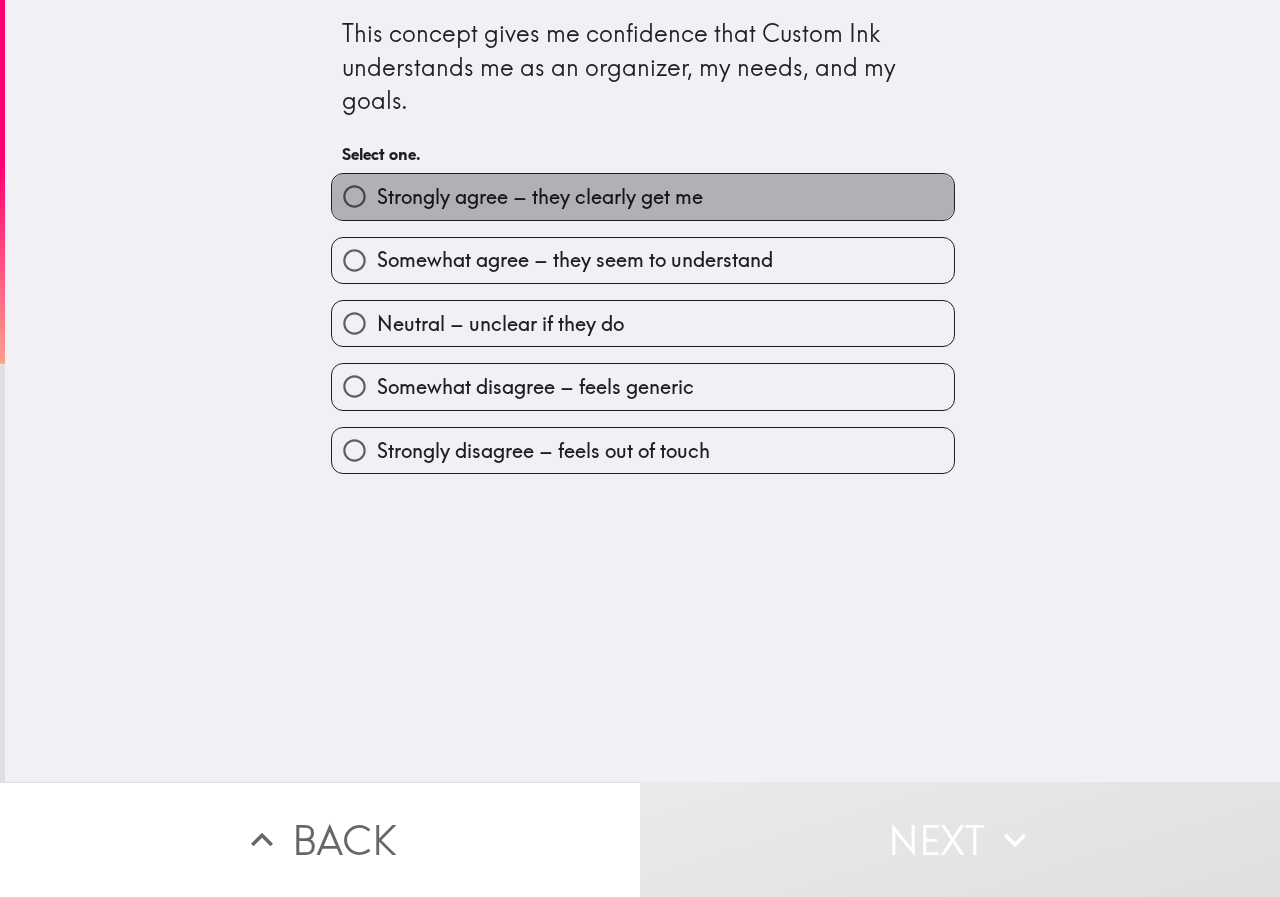 click on "Strongly agree – they clearly get me" at bounding box center (540, 197) 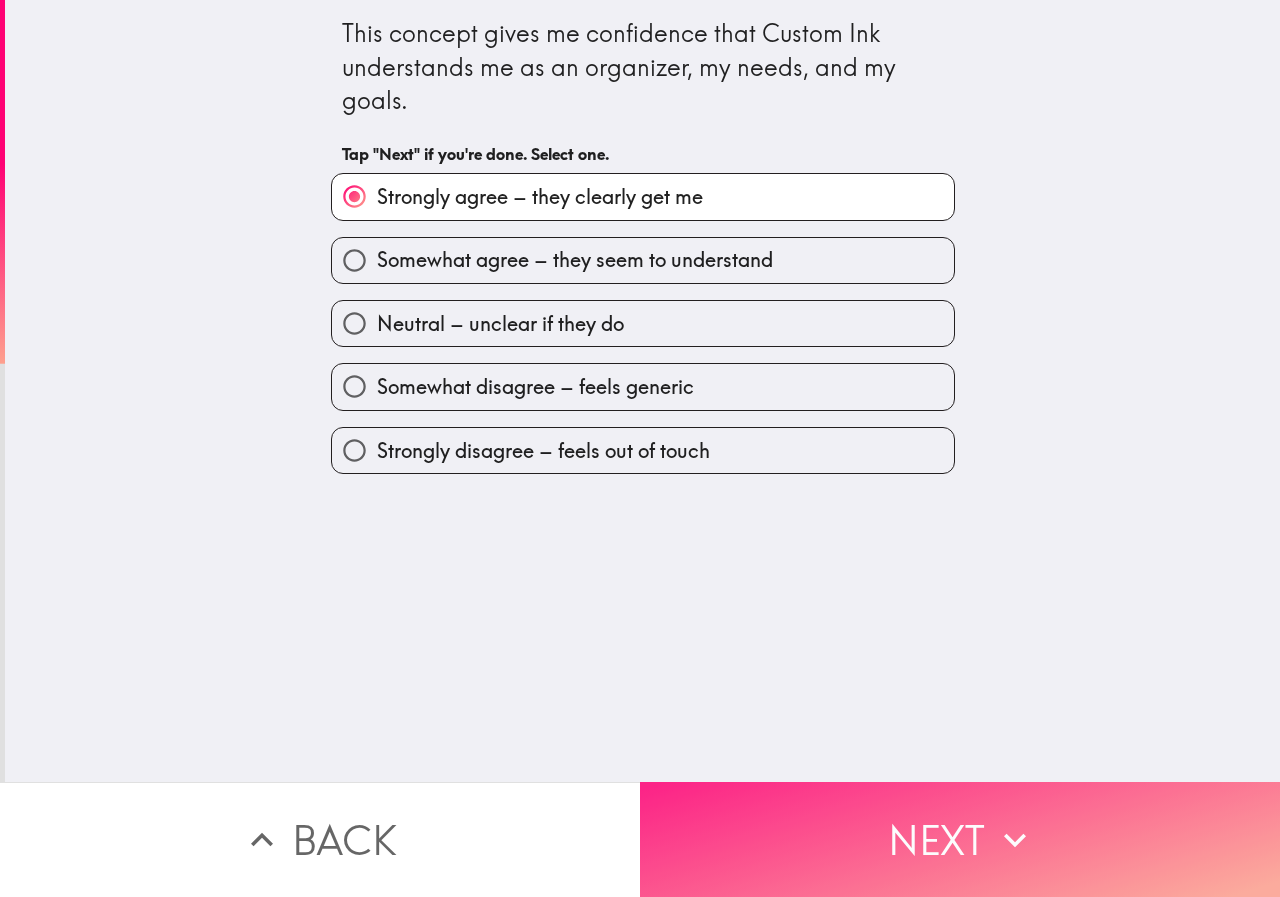 click on "Next" at bounding box center [960, 839] 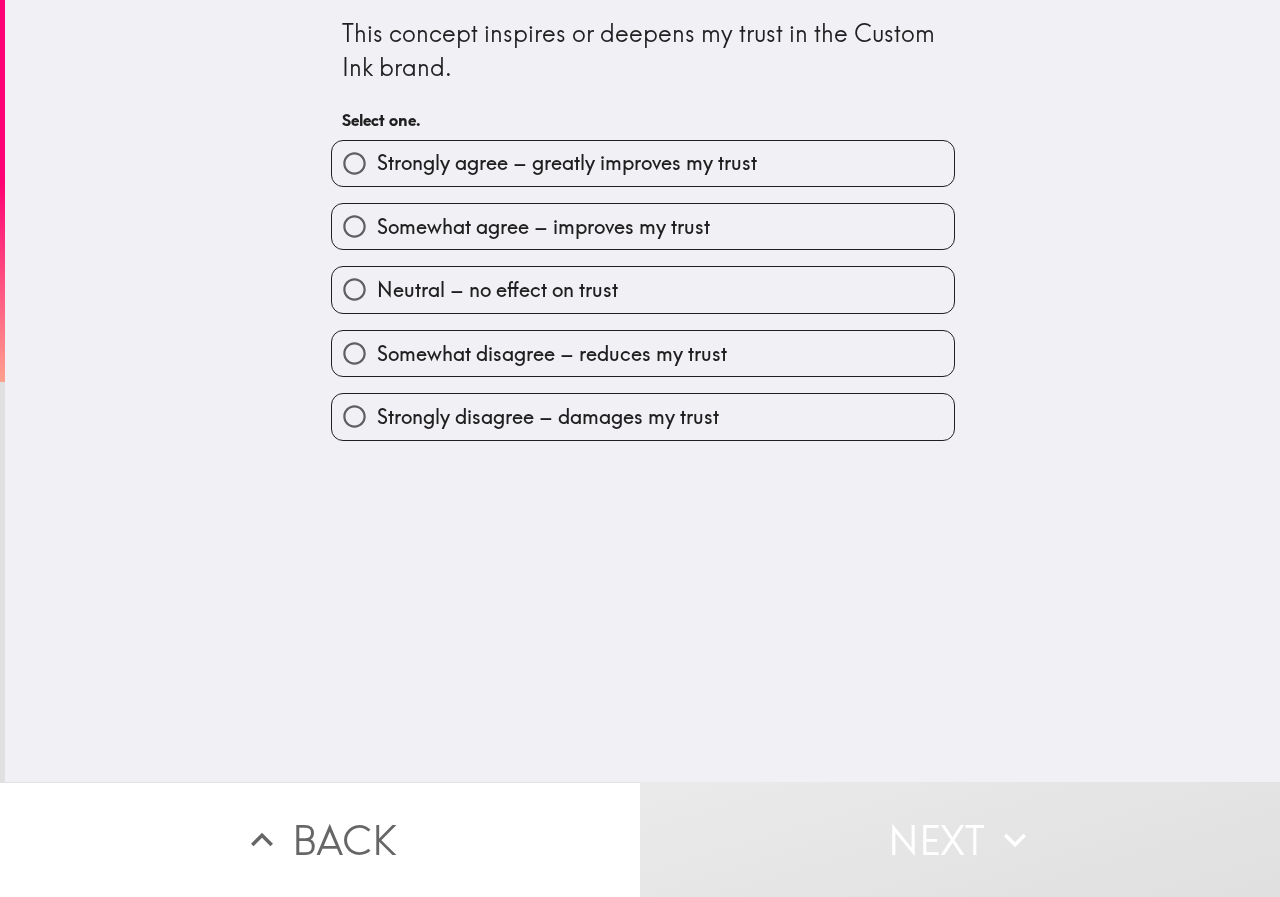 click on "Strongly agree – greatly improves my trust" at bounding box center [567, 163] 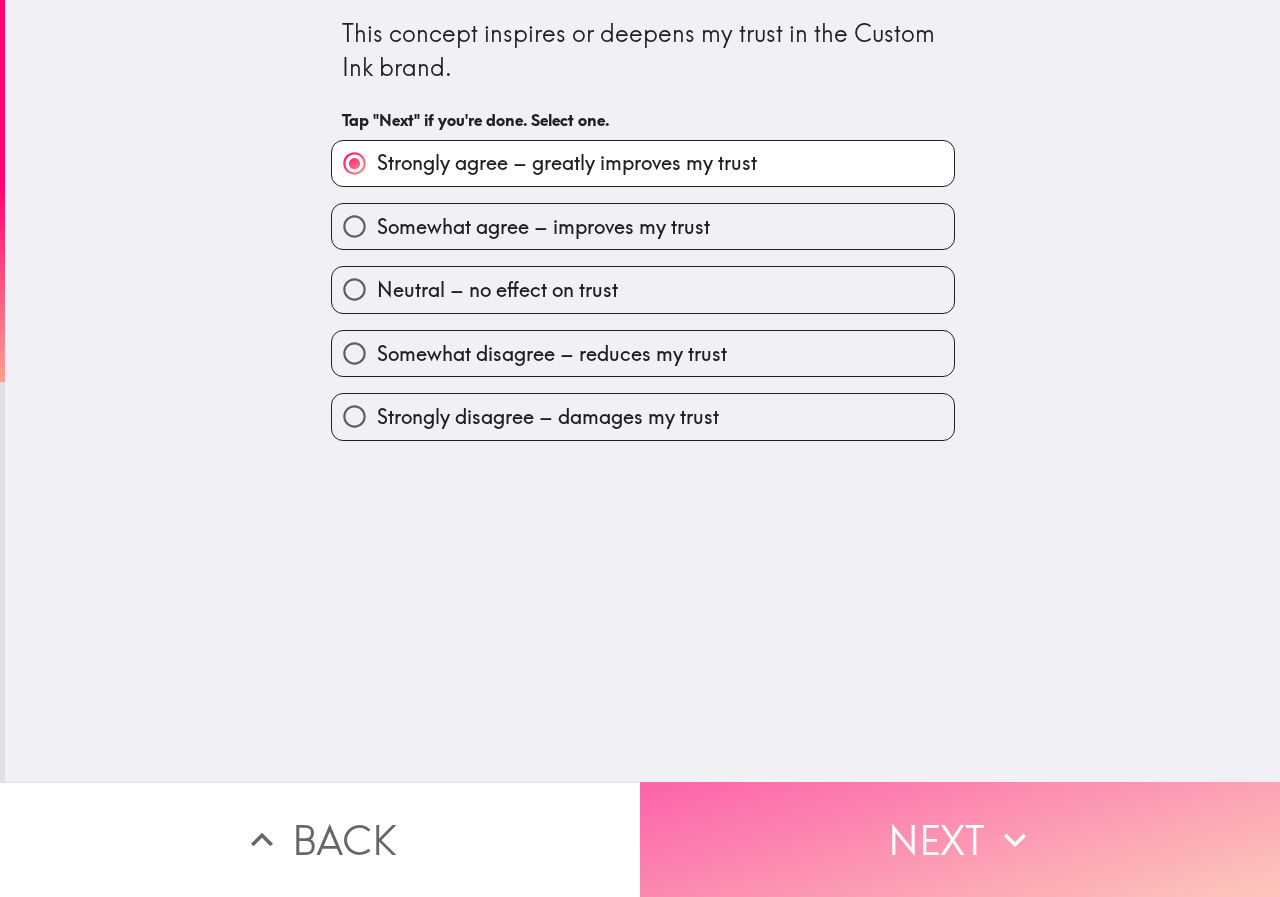 click on "Next" at bounding box center (960, 839) 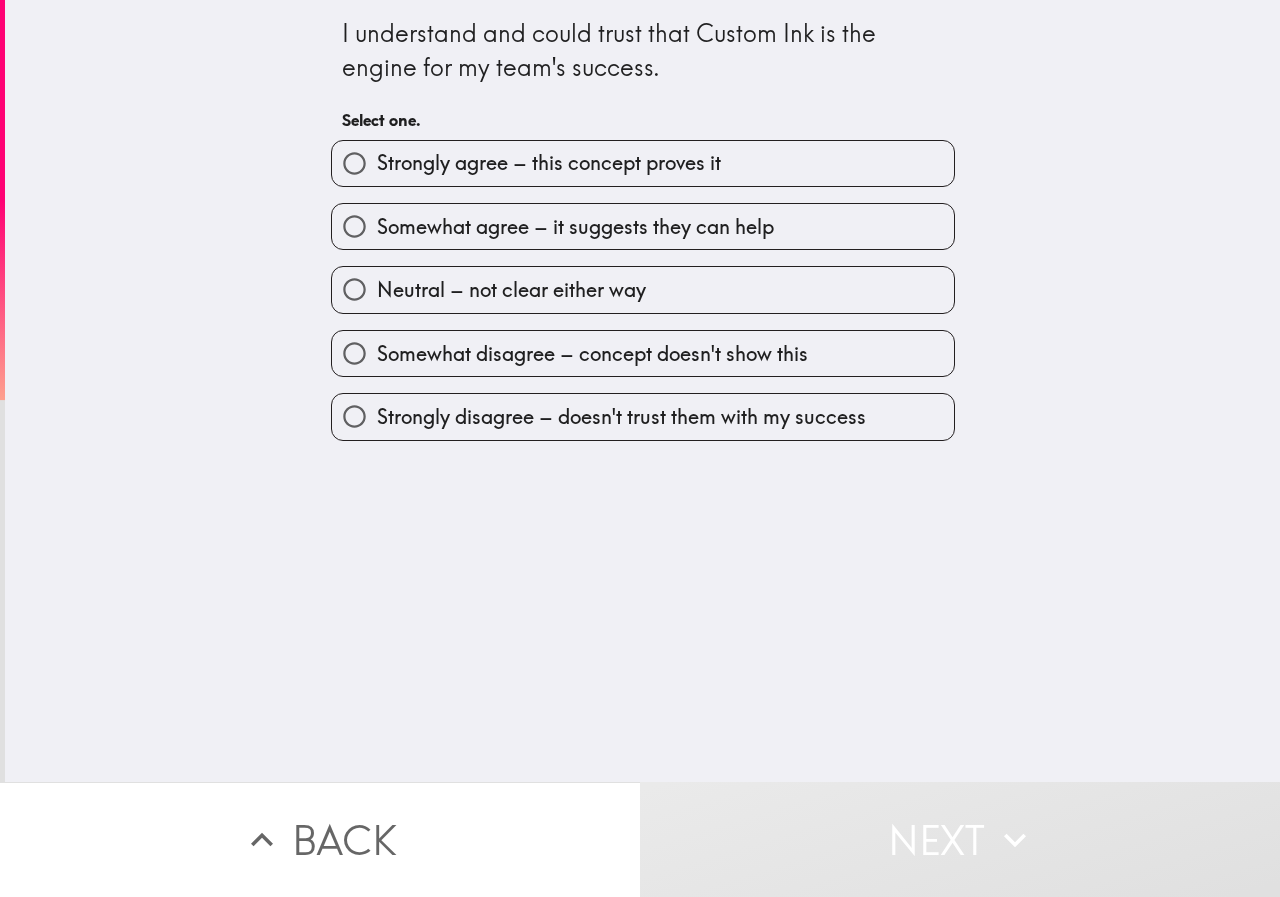 click on "Strongly agree – this concept proves it" at bounding box center [549, 163] 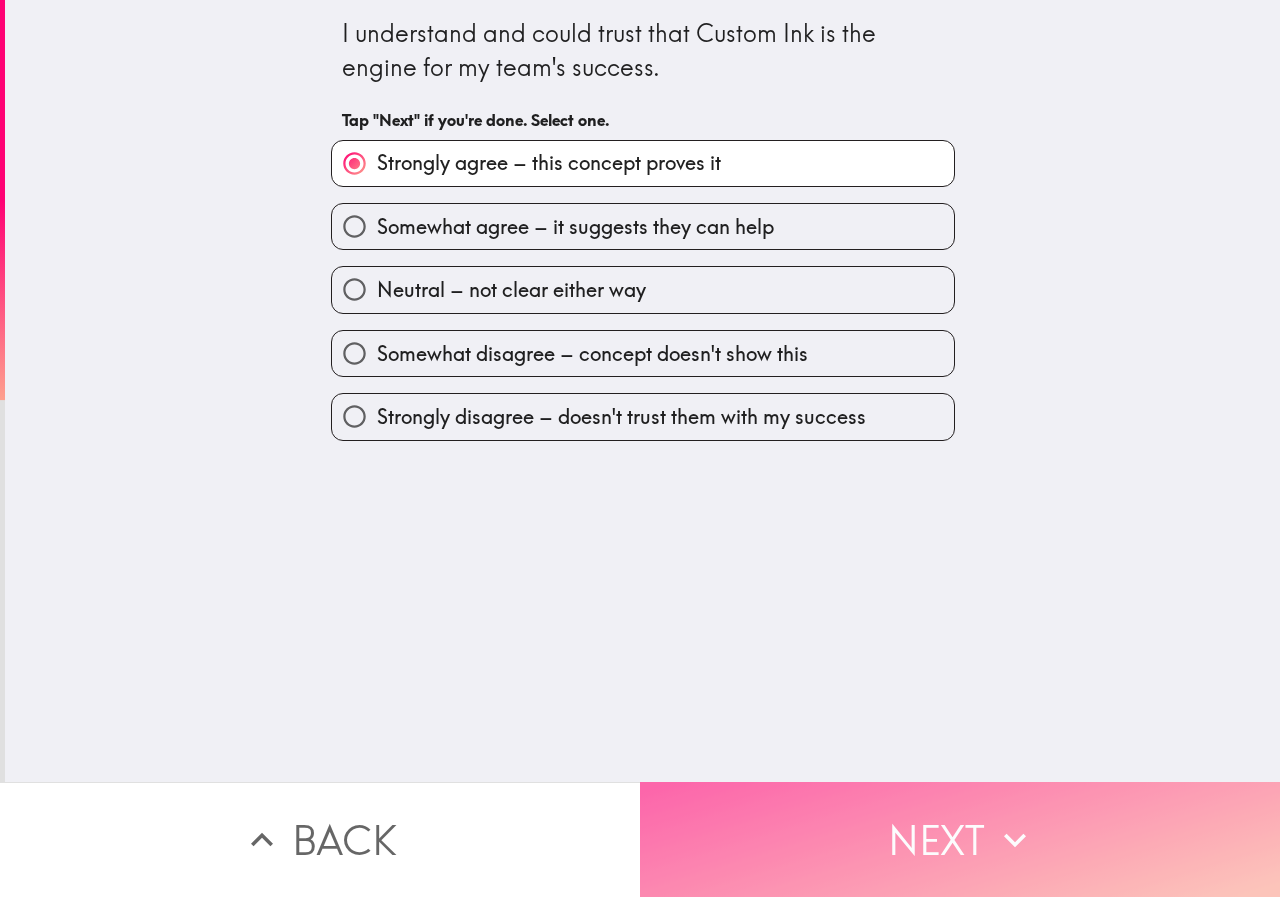 click on "Next" at bounding box center [960, 839] 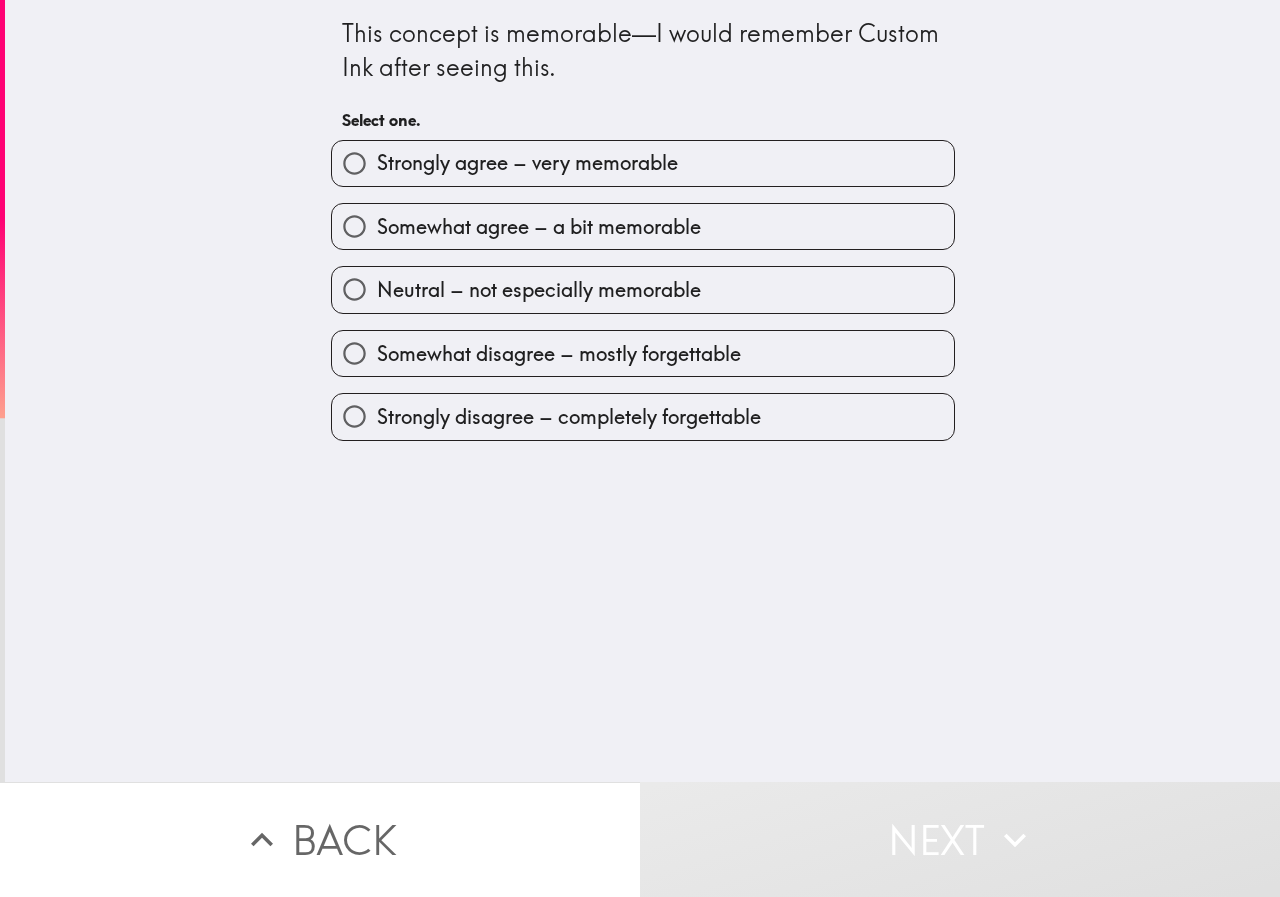 click on "Strongly agree – very memorable" at bounding box center [527, 163] 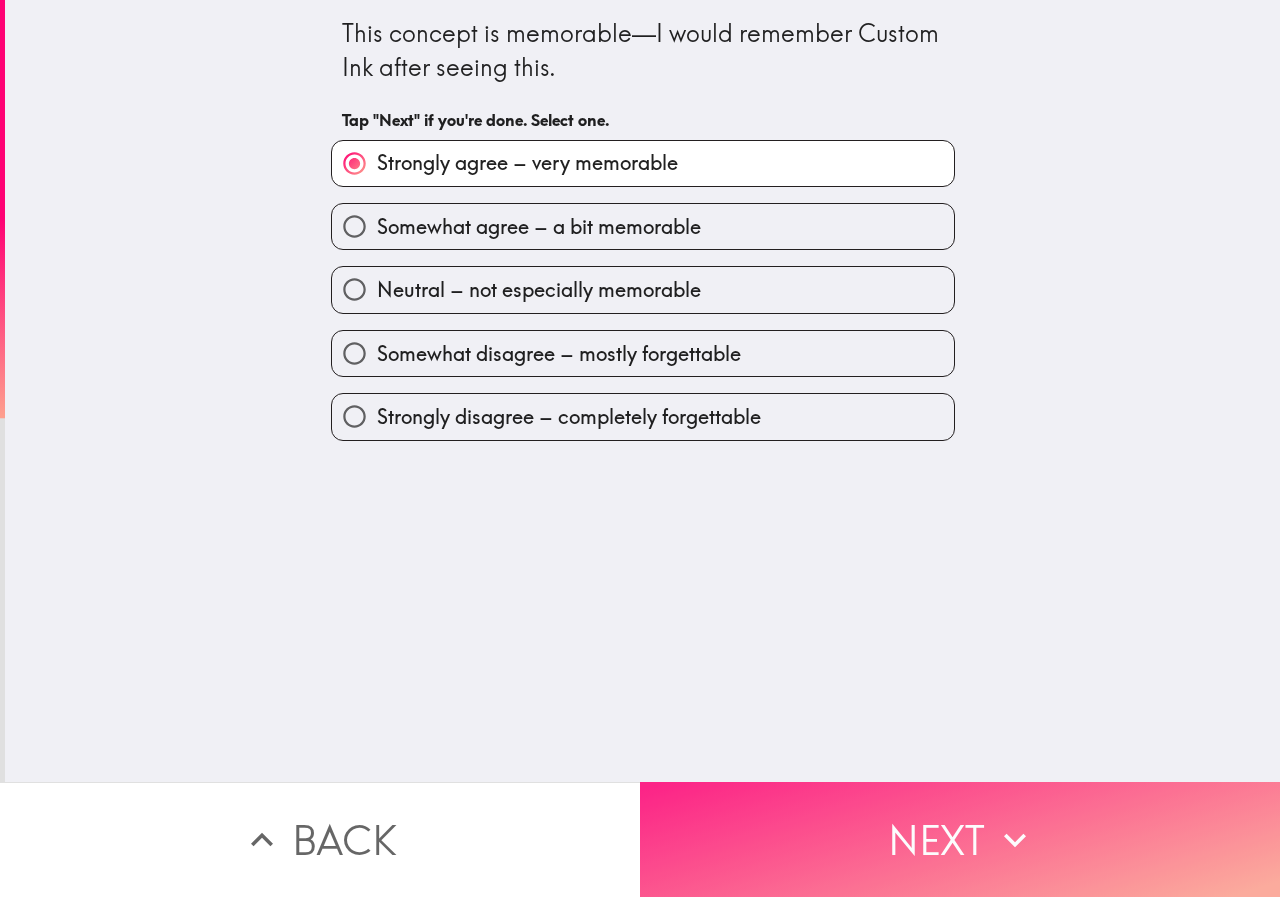 click on "Next" at bounding box center [960, 839] 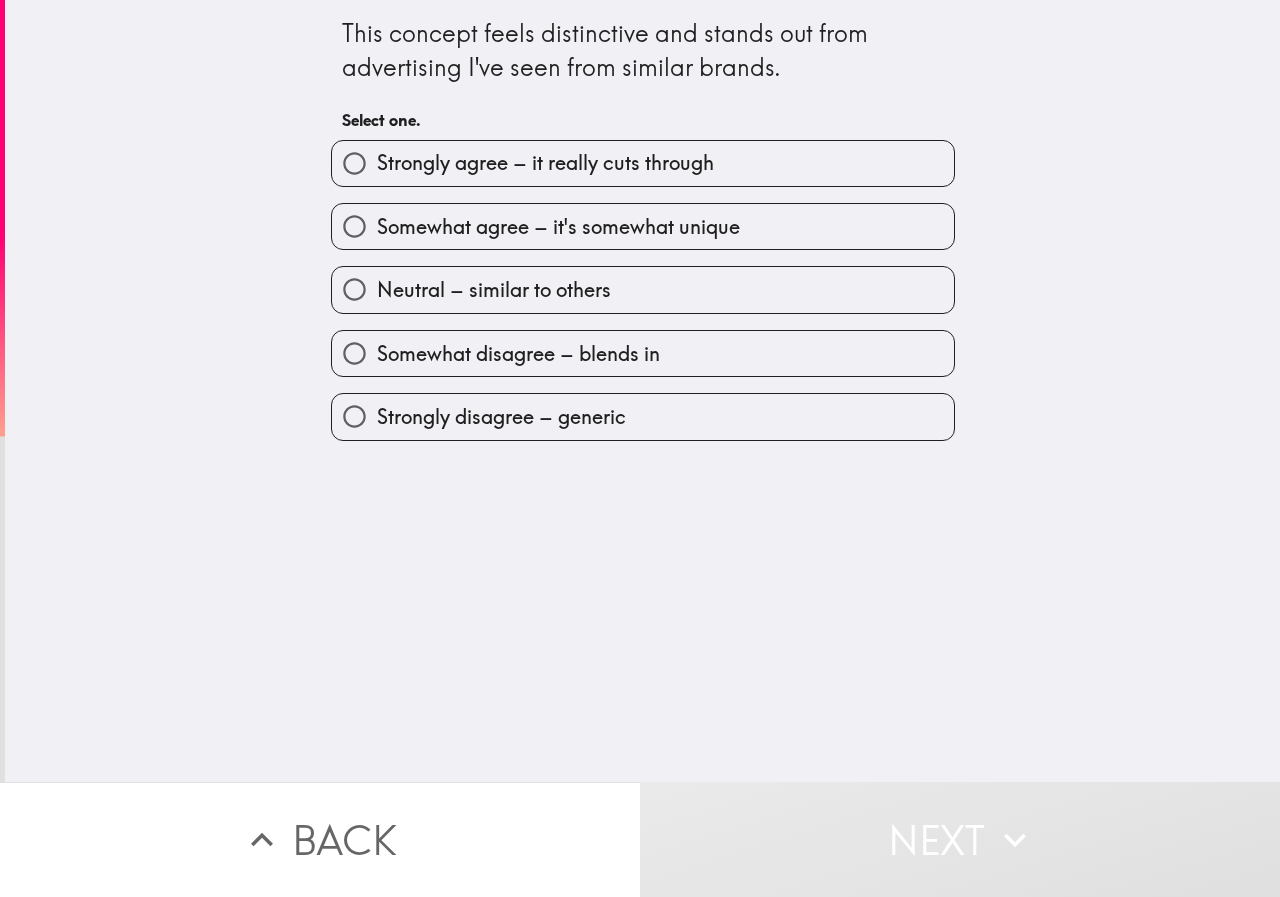 click on "Strongly agree – it really cuts through" at bounding box center (545, 163) 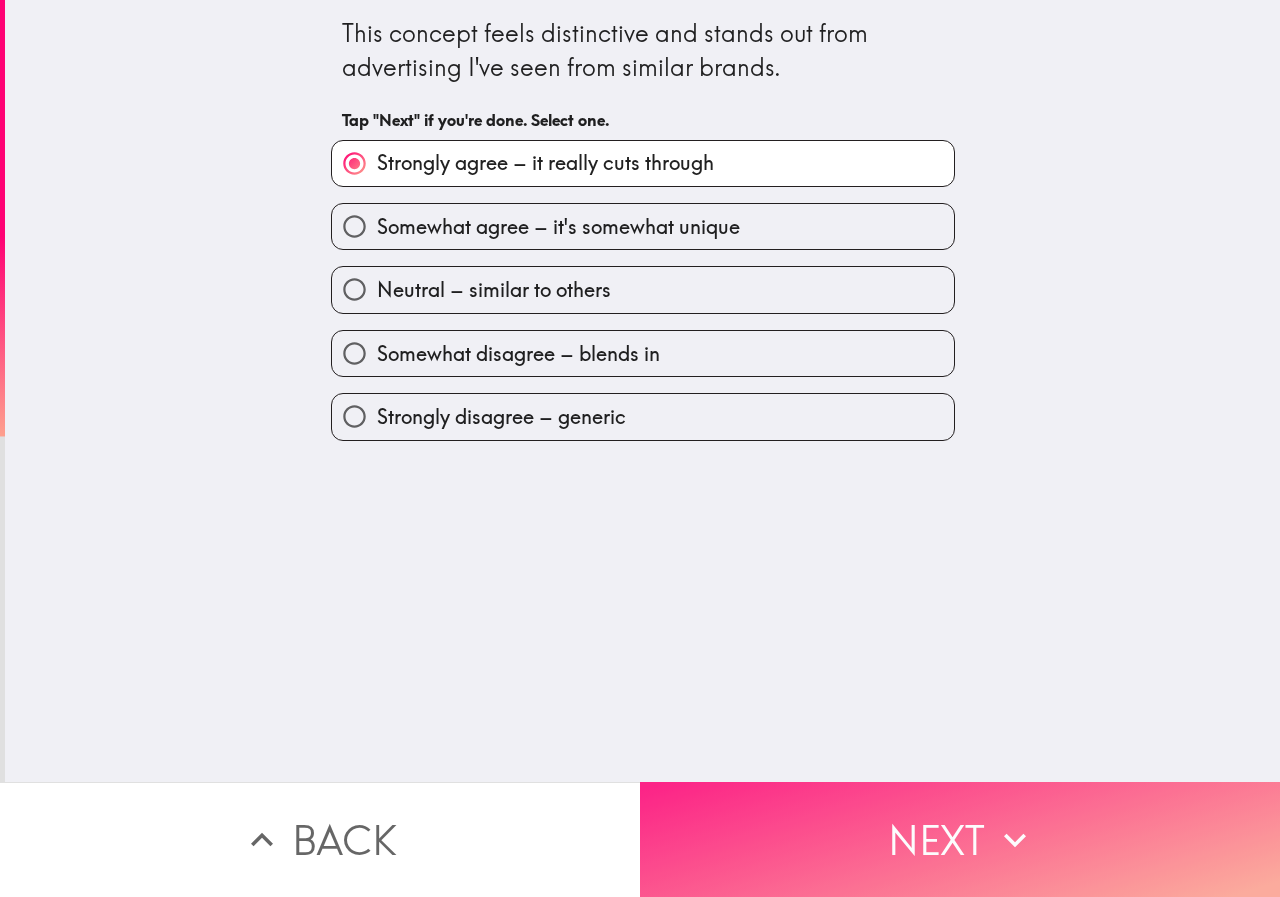 click on "Next" at bounding box center (960, 839) 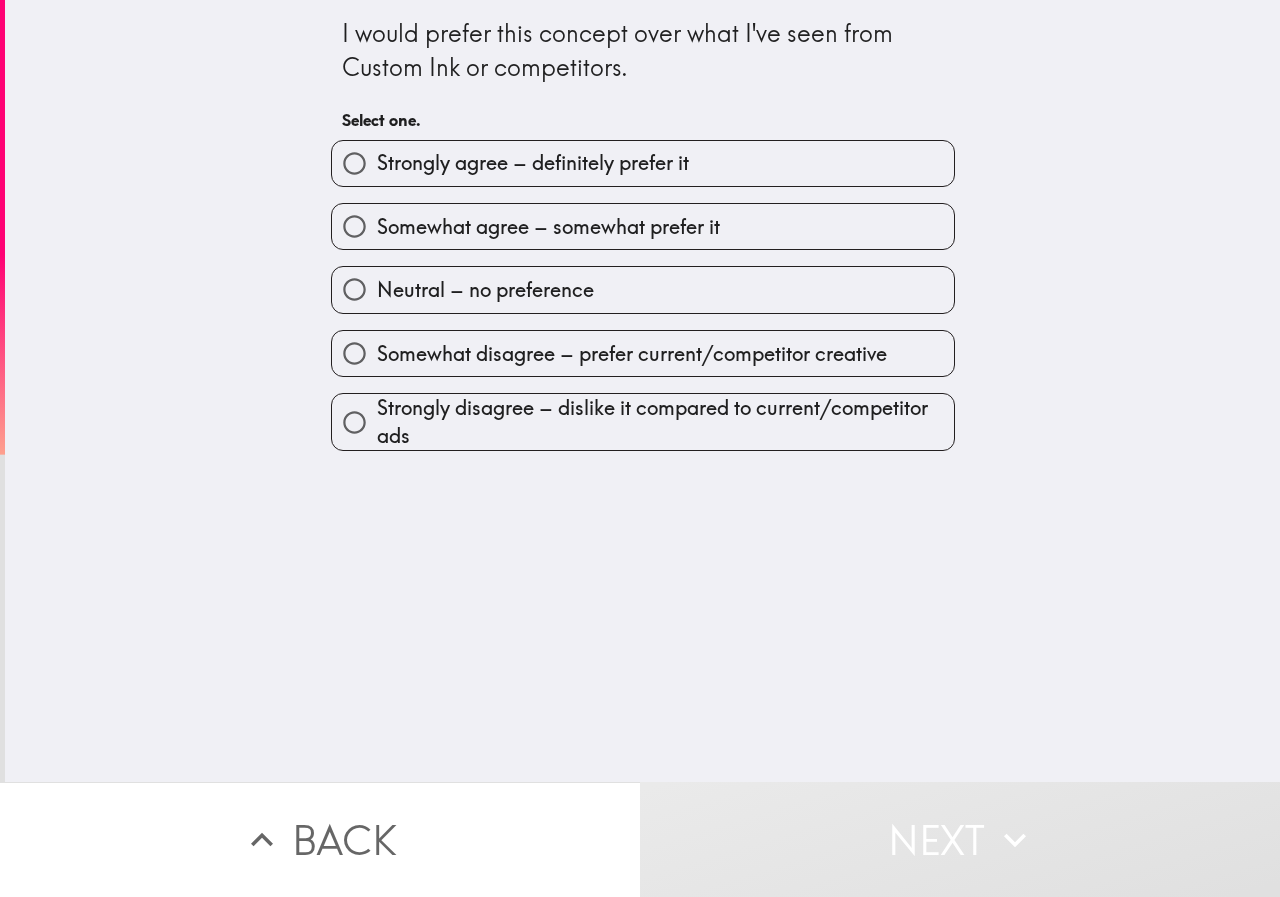 click on "Strongly agree – definitely prefer it" at bounding box center (533, 163) 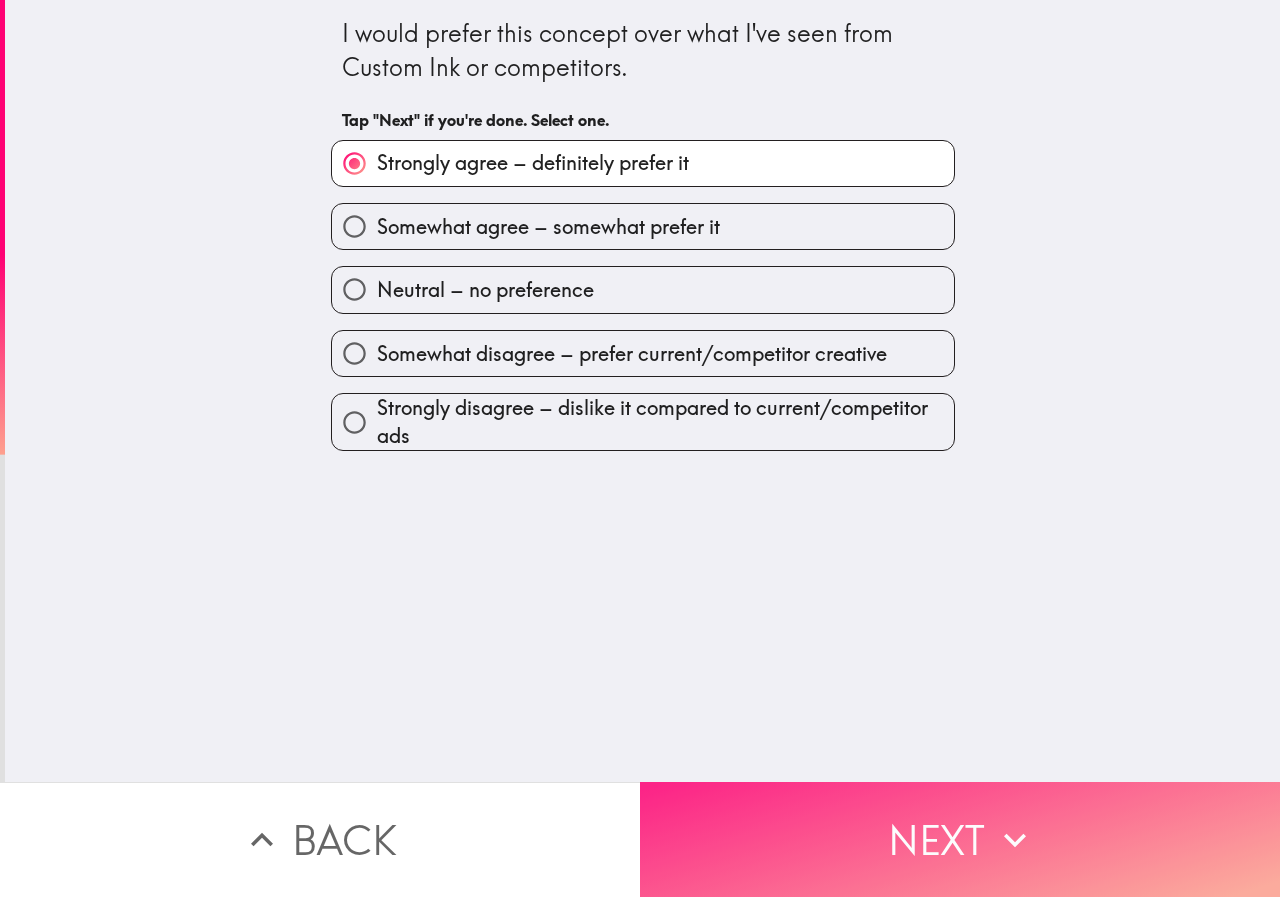 click on "Next" at bounding box center (960, 839) 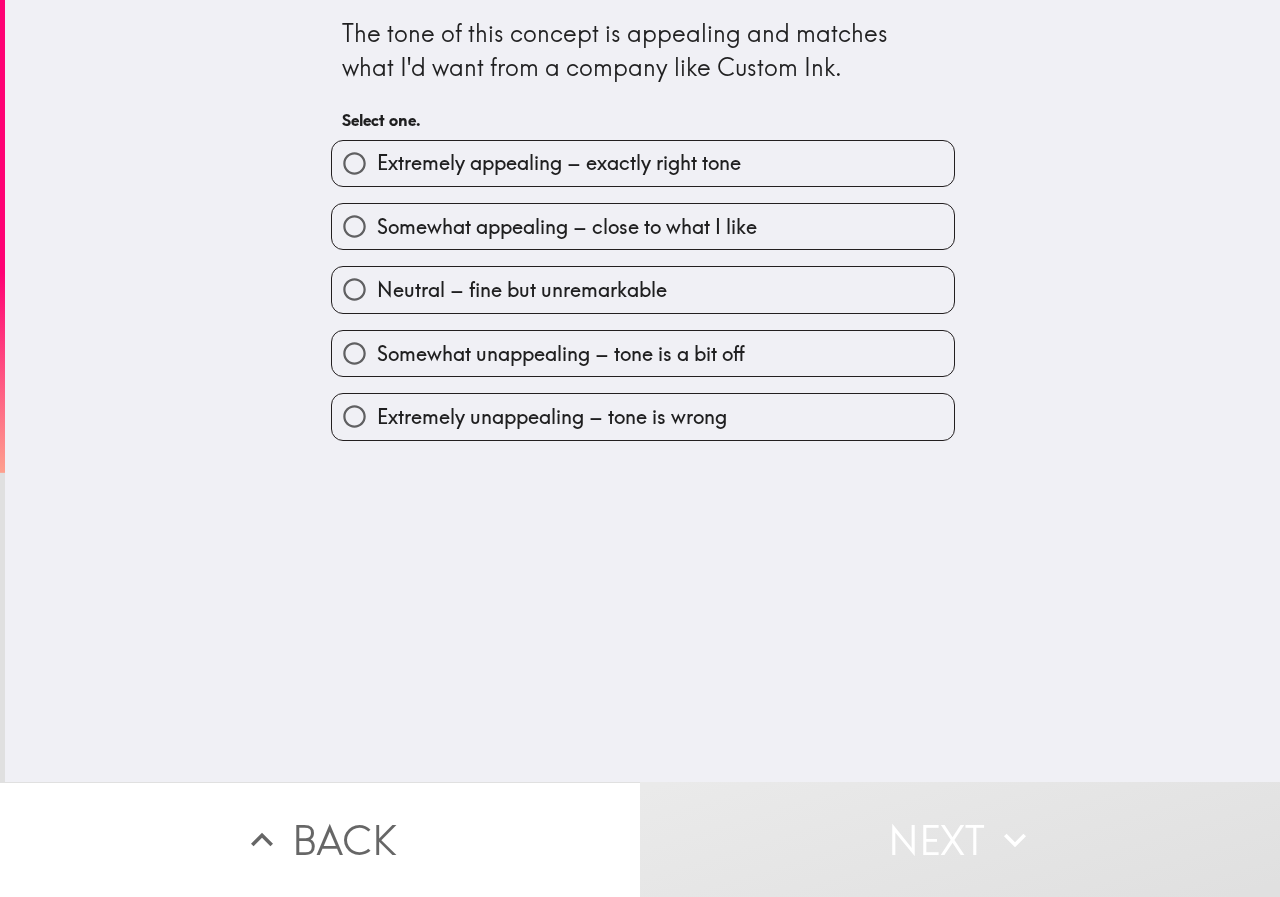 click on "Extremely appealing – exactly right tone" at bounding box center [559, 163] 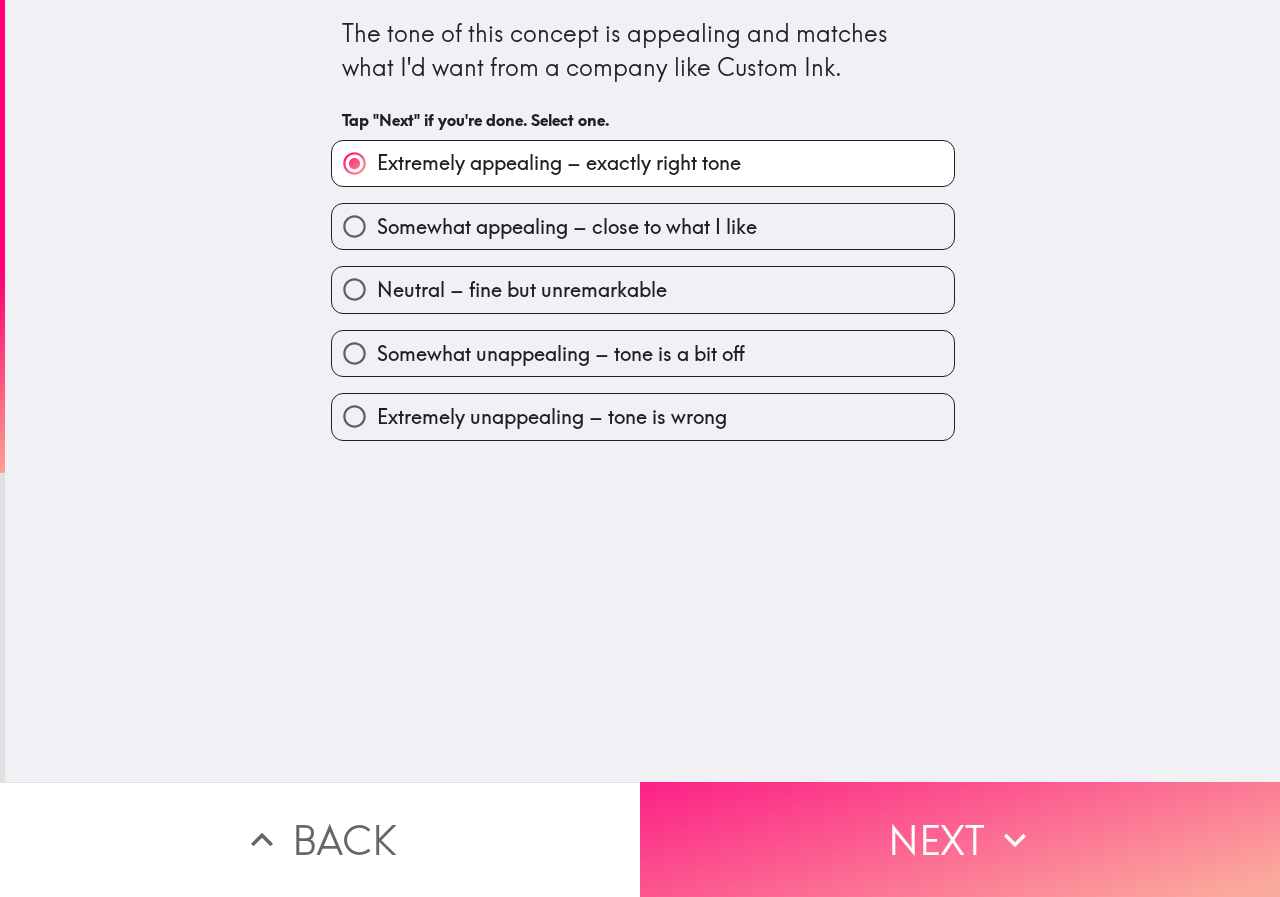 click on "Next" at bounding box center (960, 839) 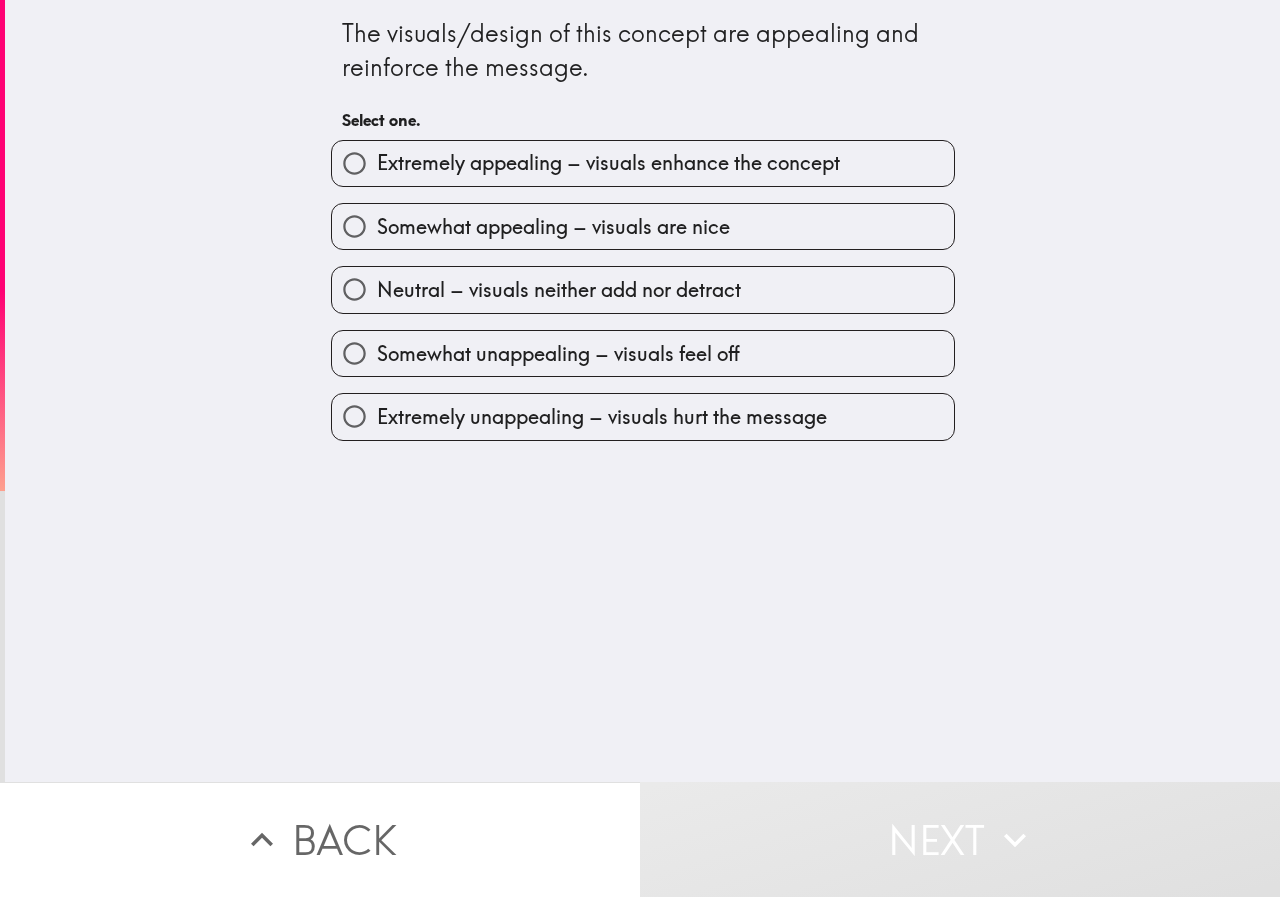 click on "Extremely appealing – visuals enhance the concept" at bounding box center [608, 163] 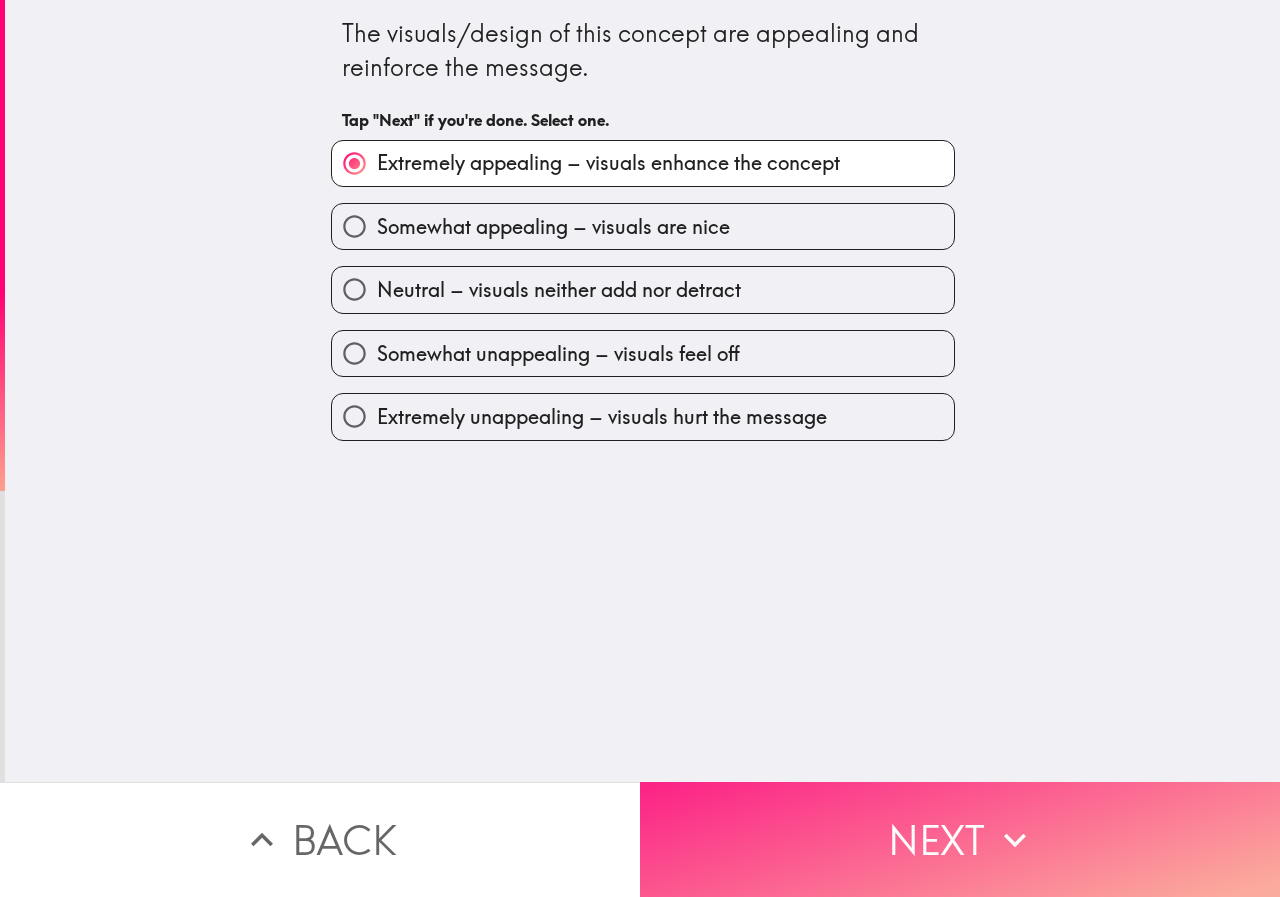 click on "Next" at bounding box center (960, 839) 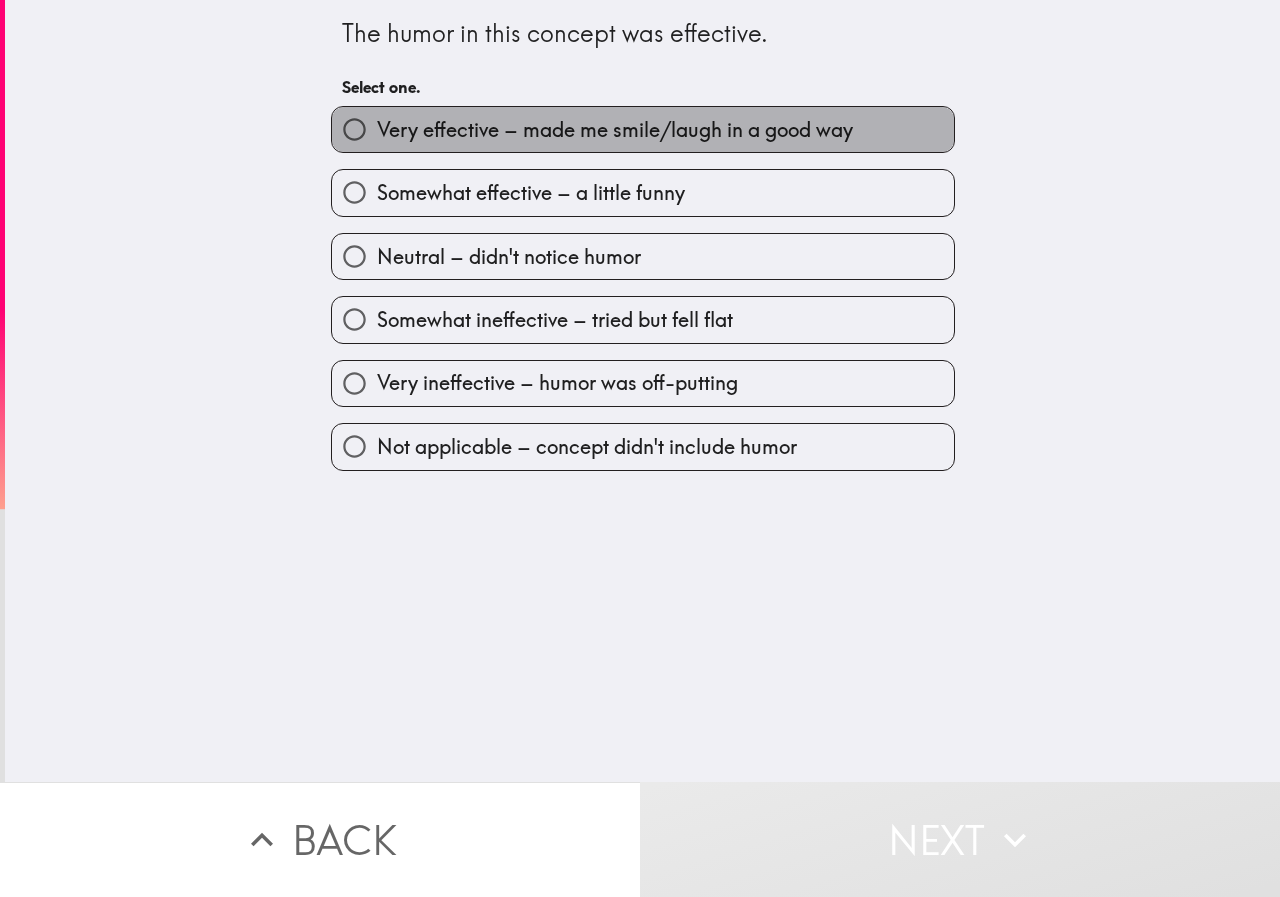 click on "Very effective – made me smile/laugh in a good way" at bounding box center [615, 130] 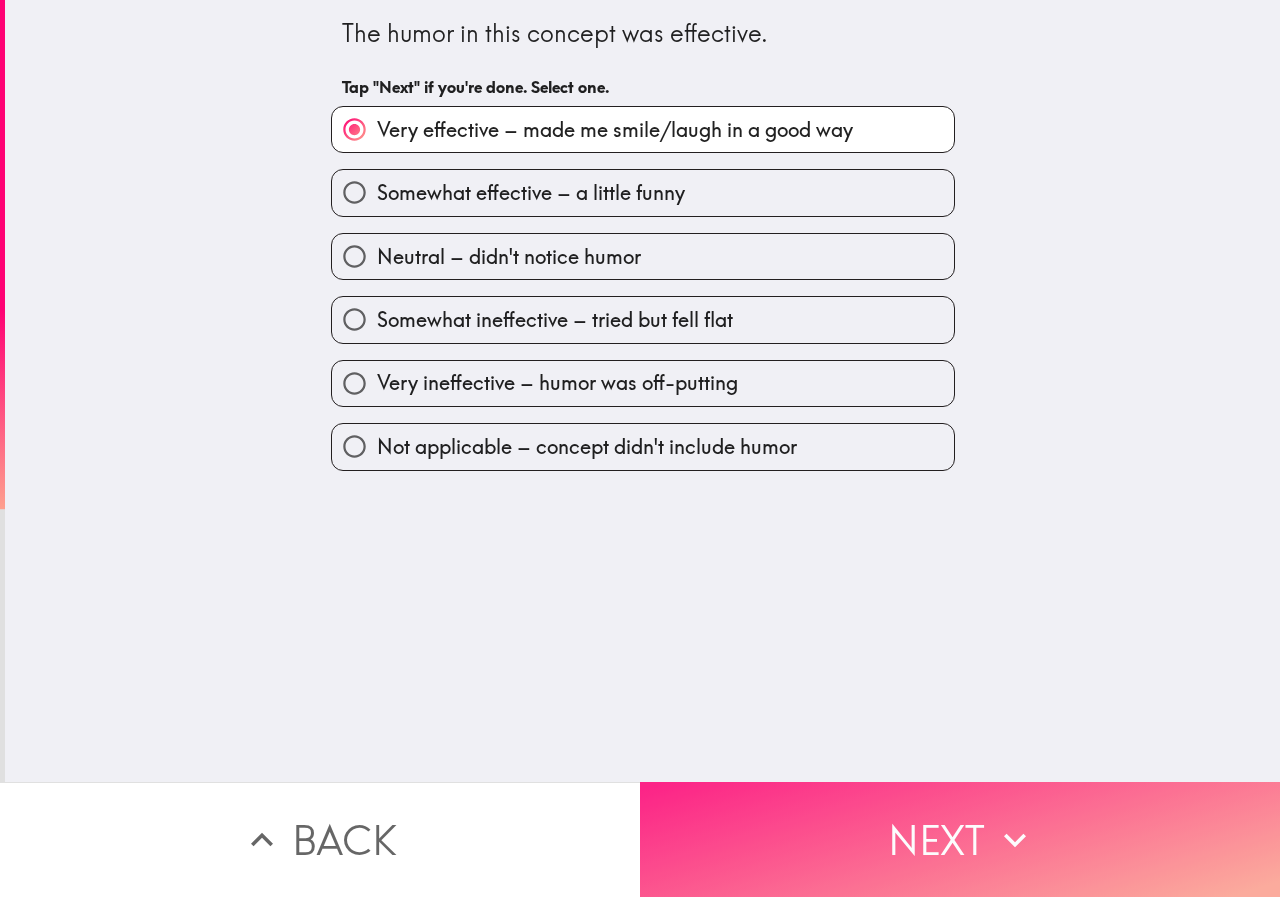 click on "Next" at bounding box center [960, 839] 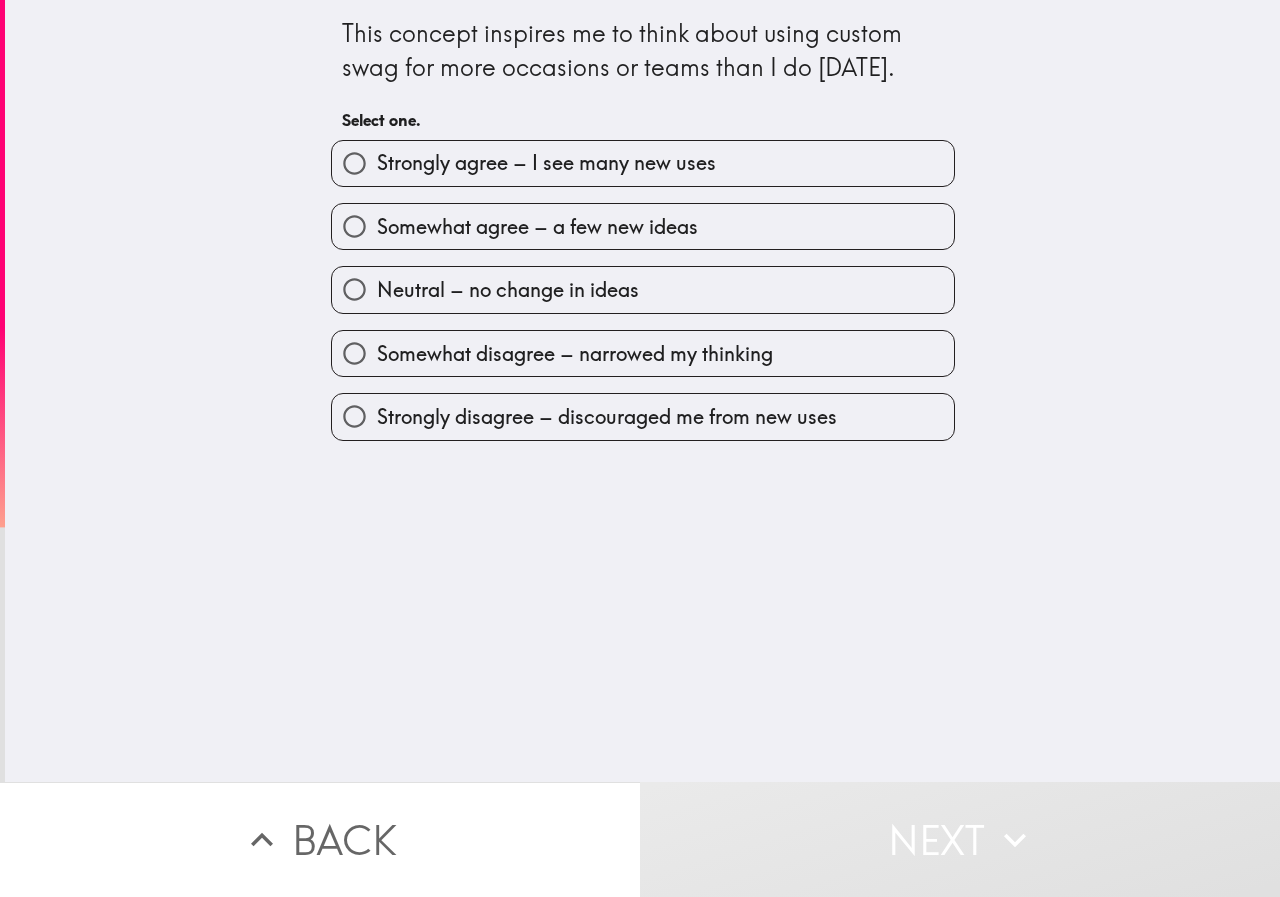 click on "Strongly agree – I see many new uses" at bounding box center [546, 163] 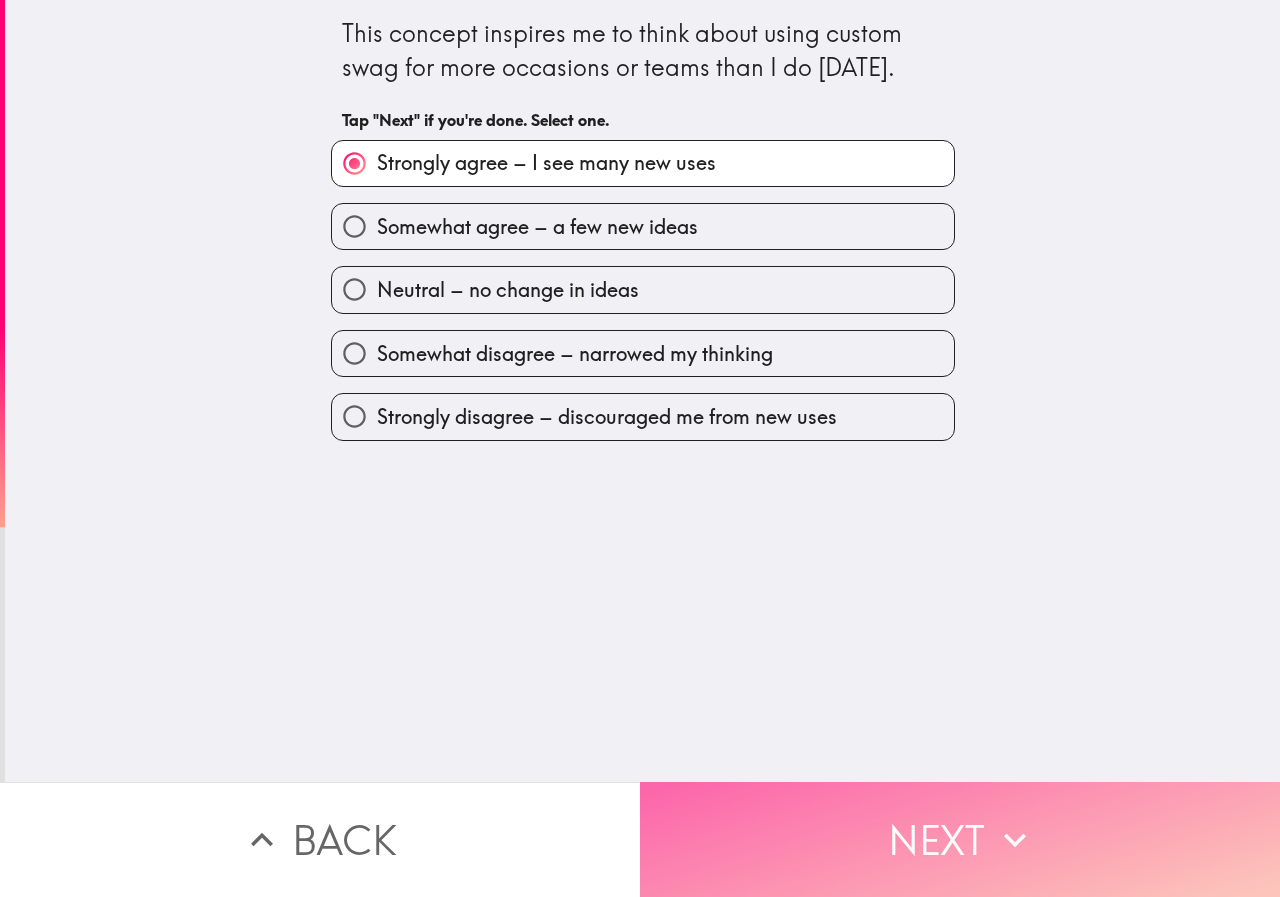 click on "Next" at bounding box center [960, 839] 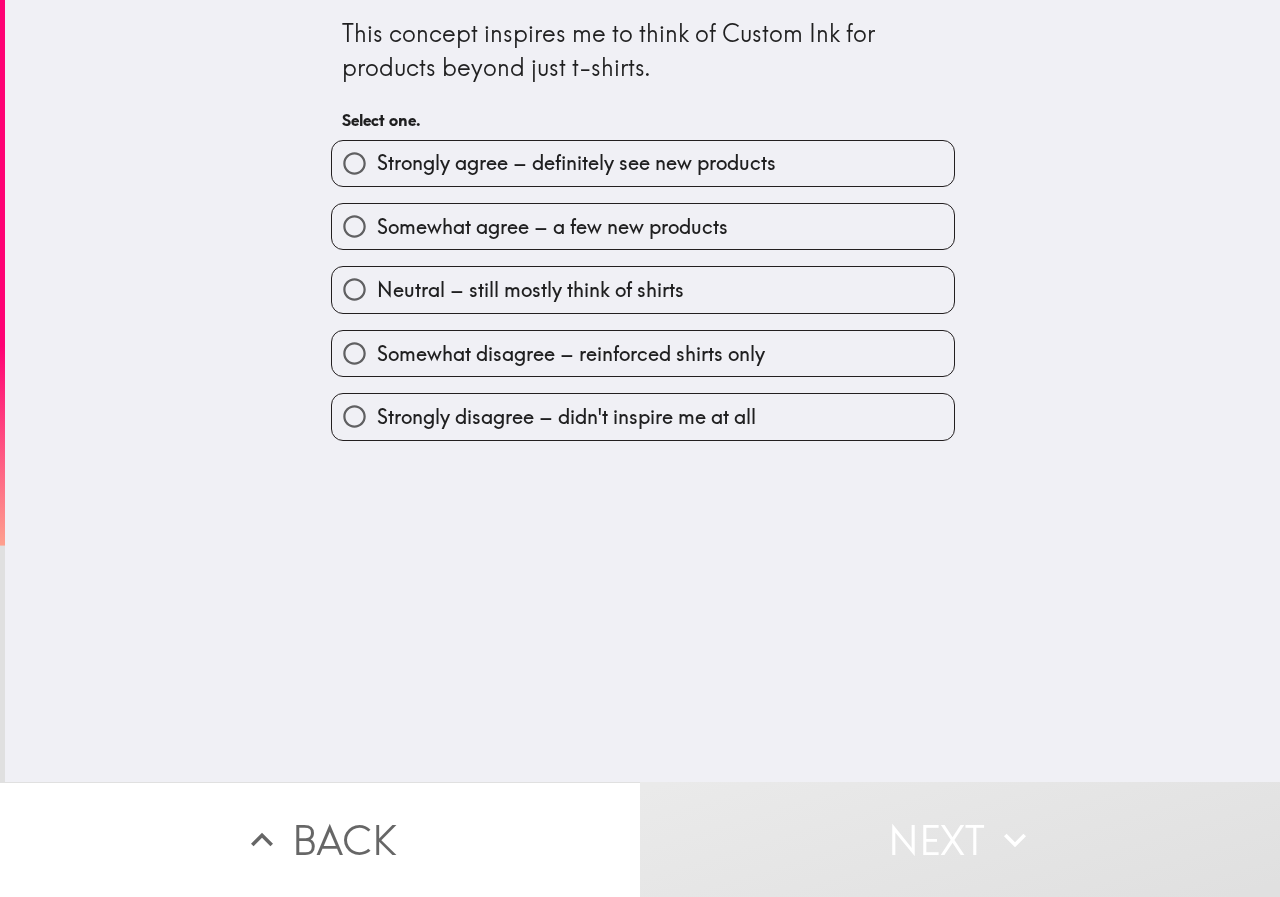 click on "Strongly agree – definitely see new products" at bounding box center (576, 163) 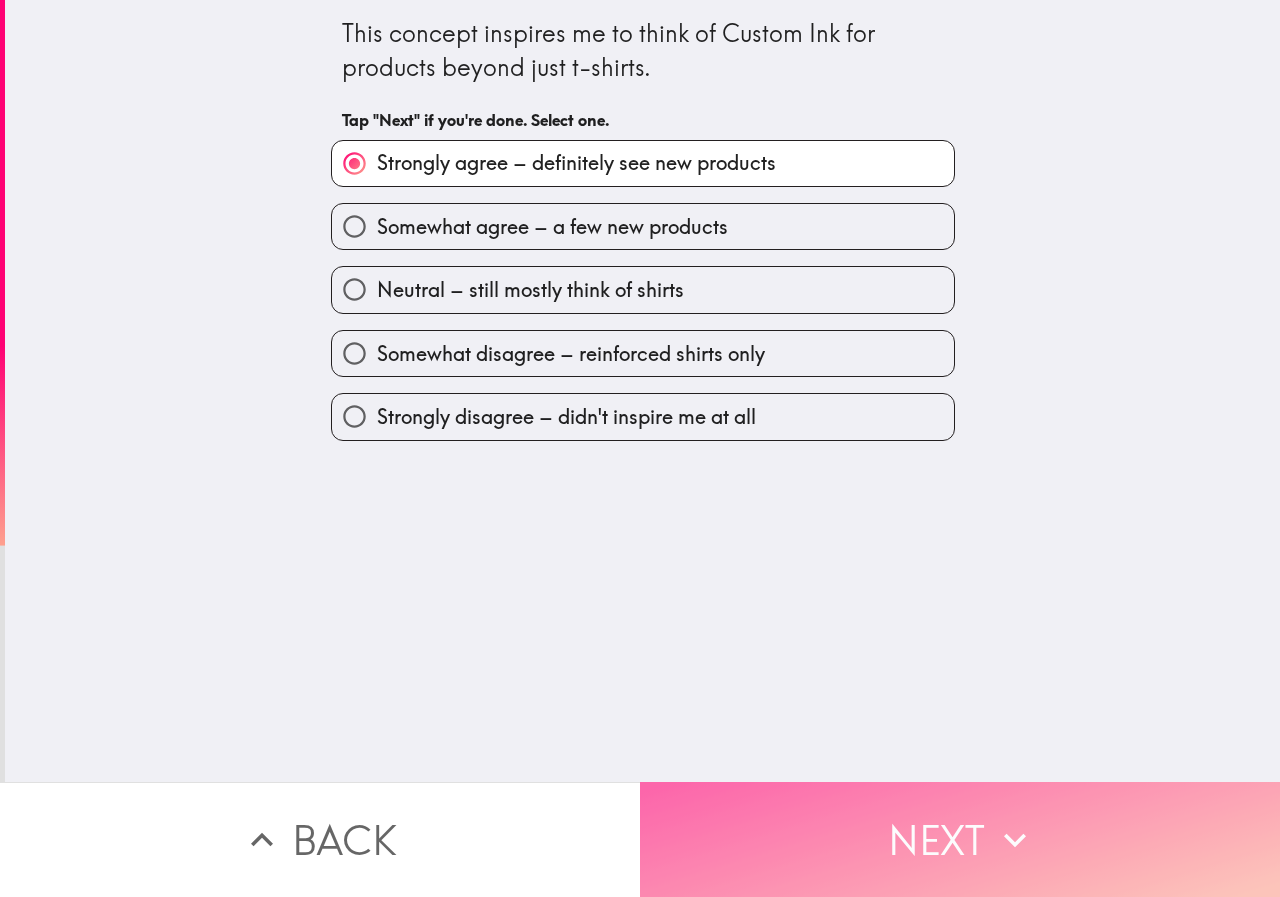 click on "Next" at bounding box center [960, 839] 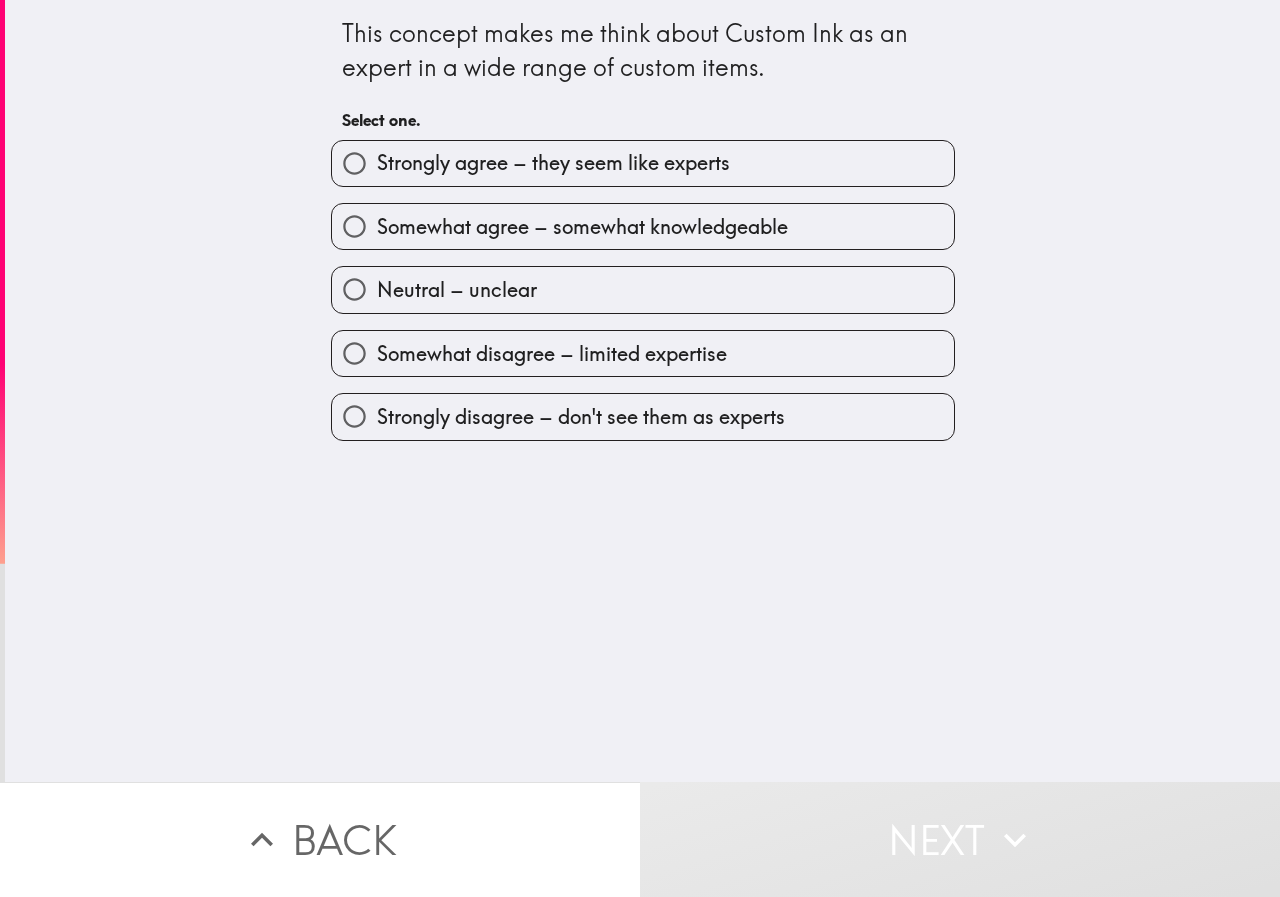 click on "Strongly agree – they seem like experts" at bounding box center (553, 163) 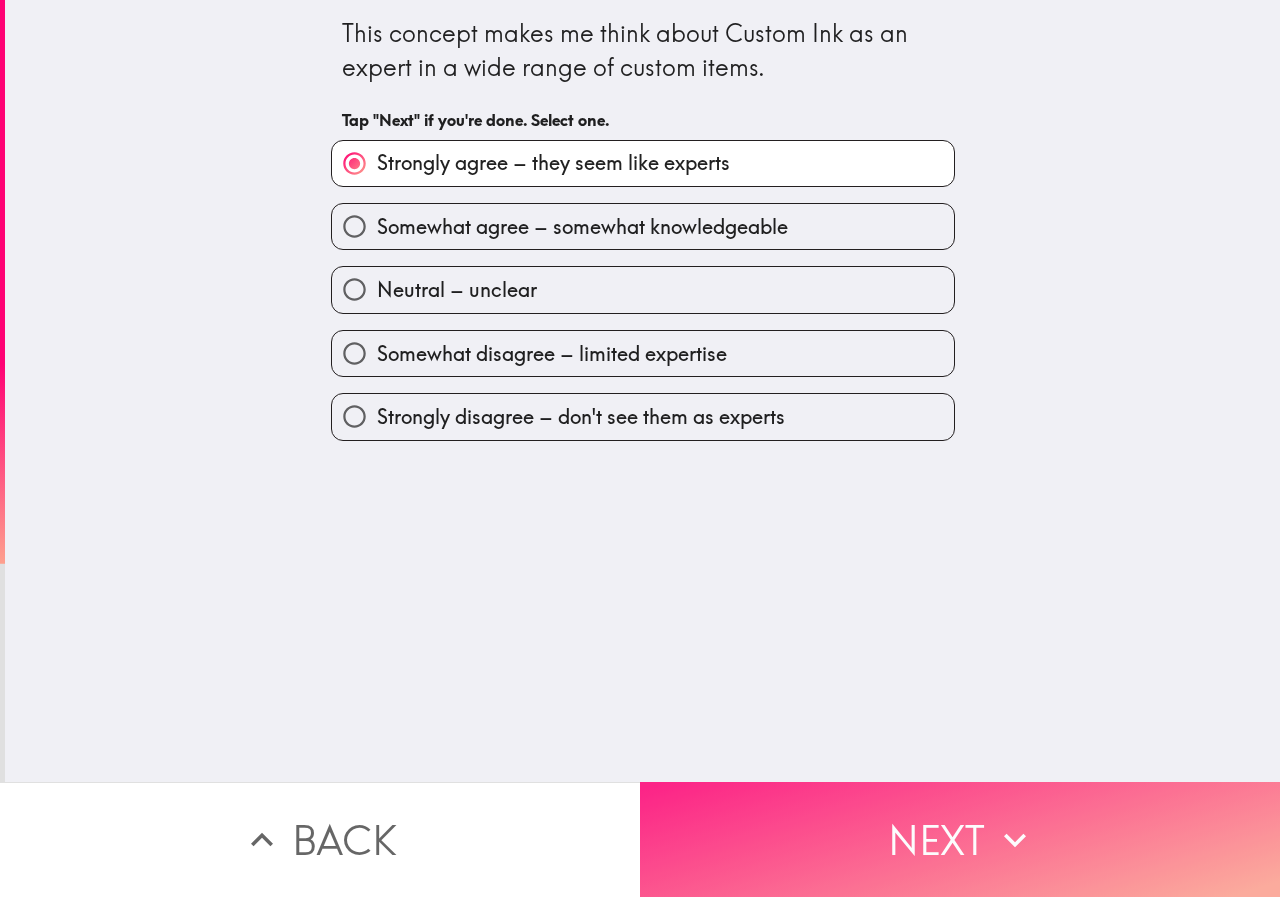click on "Next" at bounding box center [960, 839] 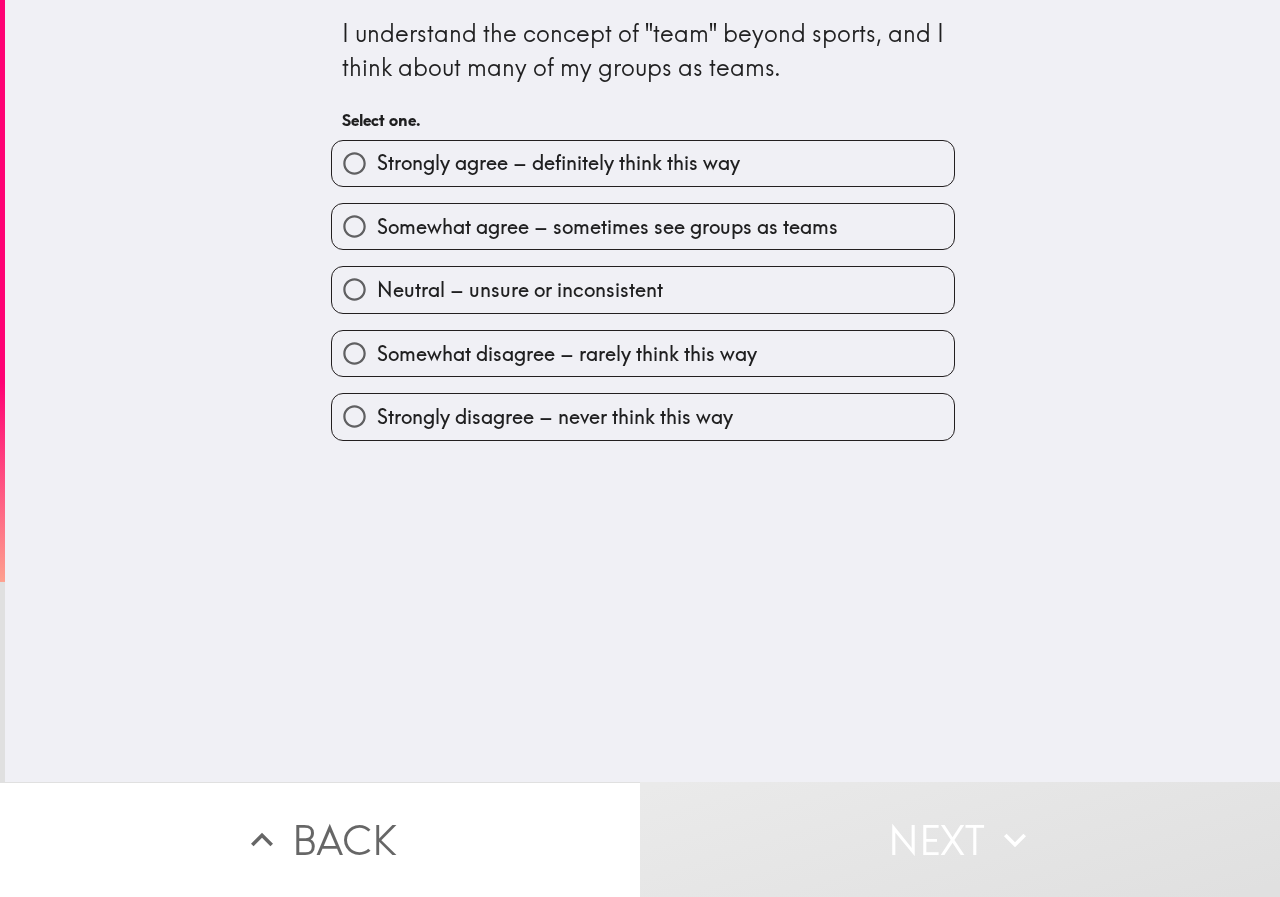 click on "Strongly agree – definitely think this way" at bounding box center [643, 163] 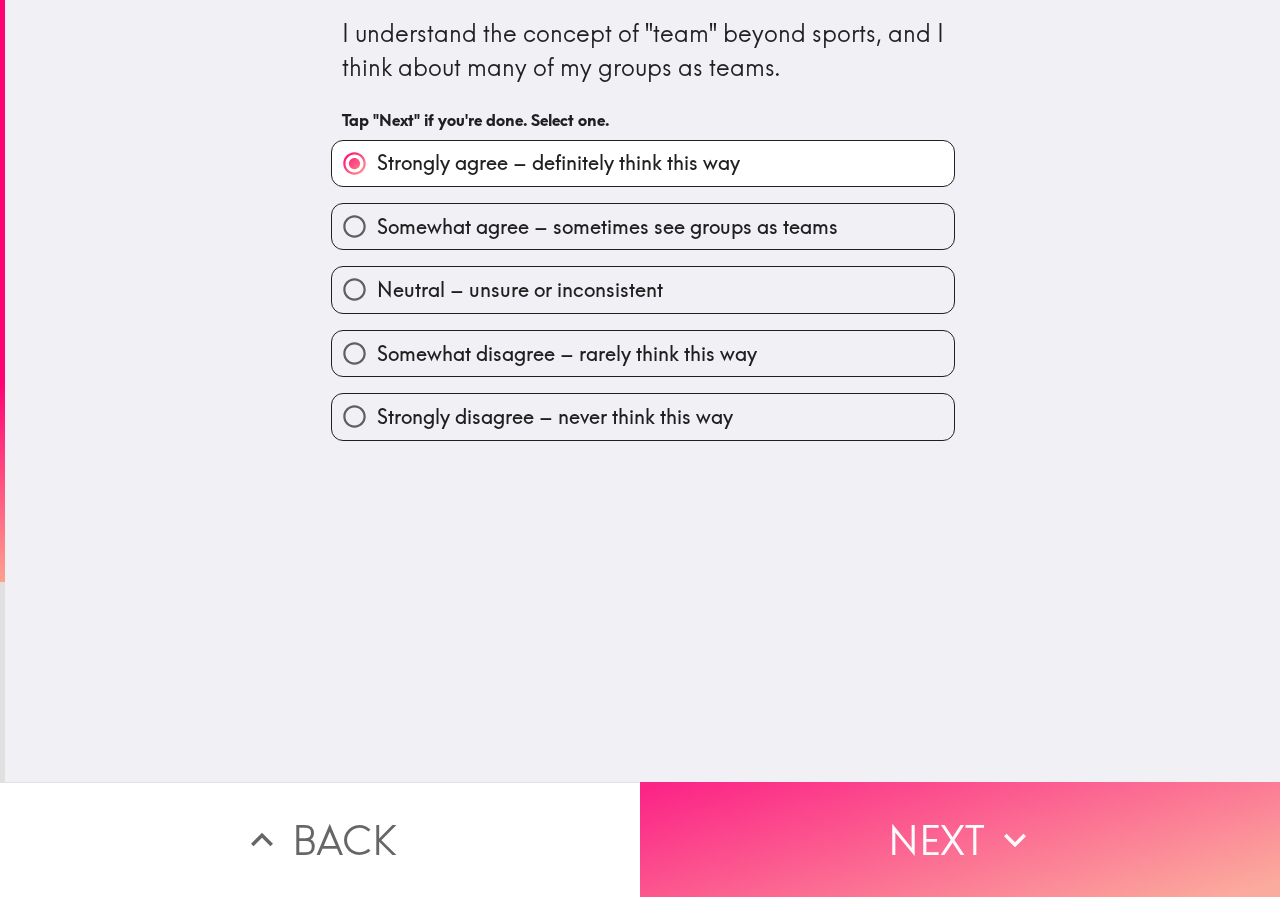 click on "Next" at bounding box center (960, 839) 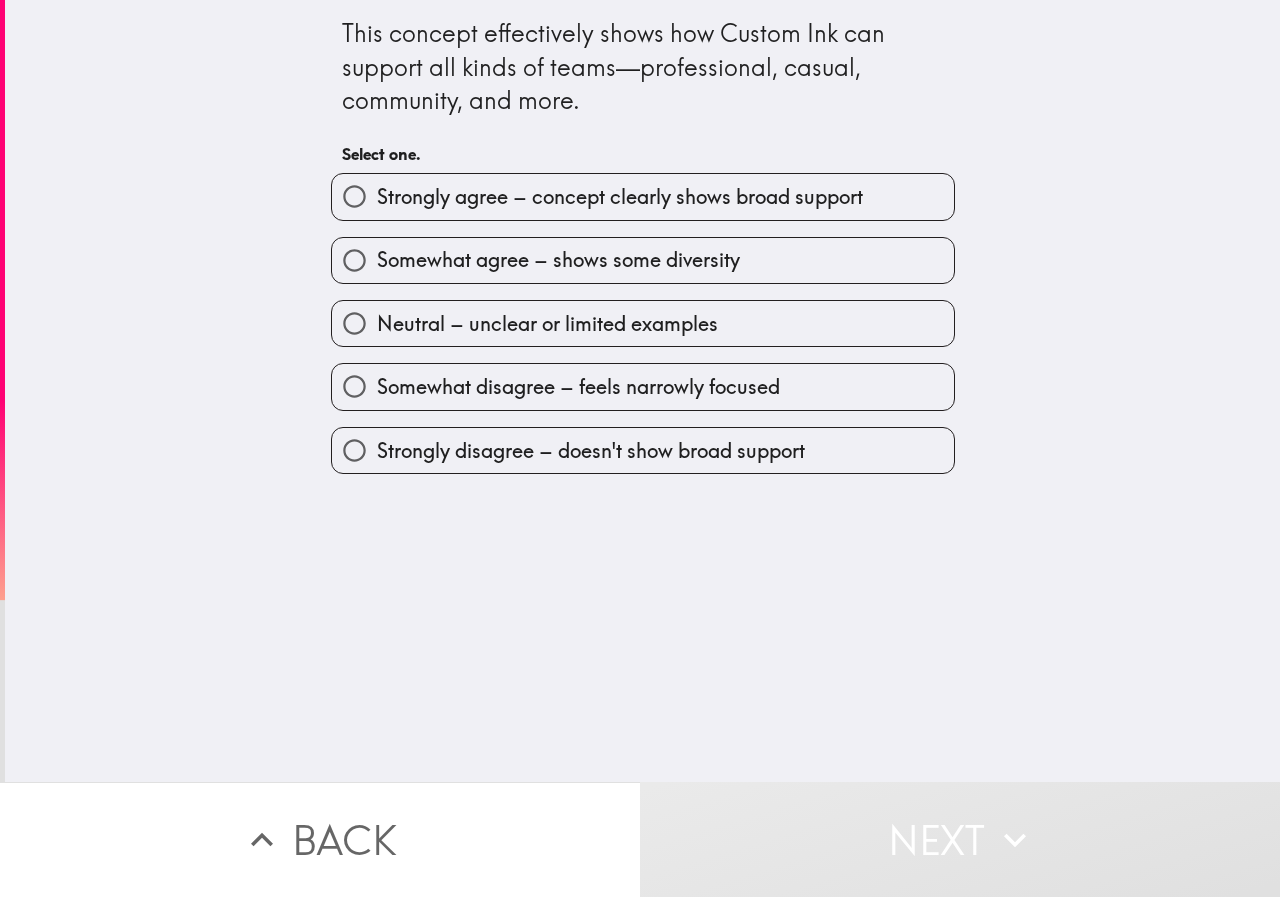 click on "Strongly agree – concept clearly shows broad support" at bounding box center (620, 197) 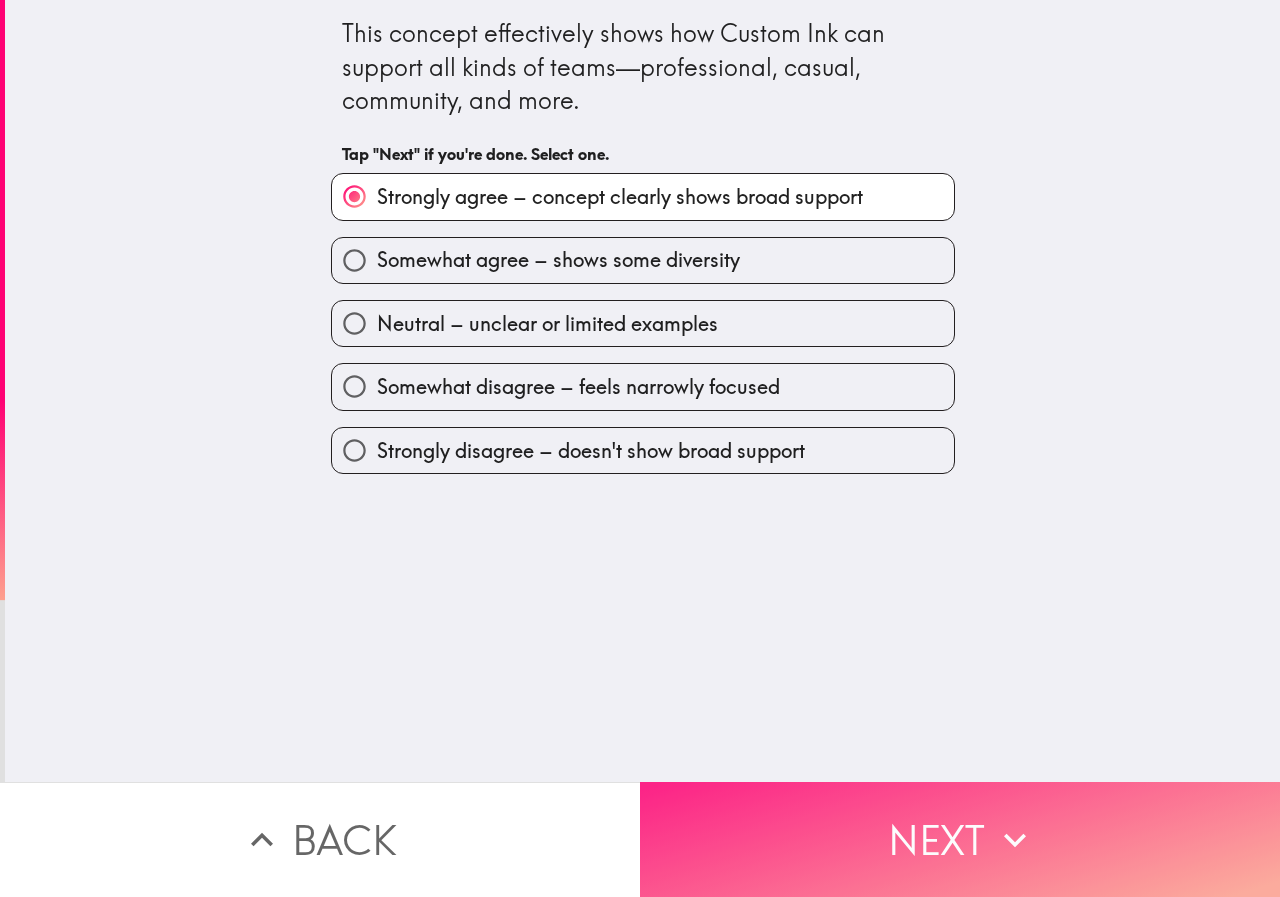click on "Next" at bounding box center (960, 839) 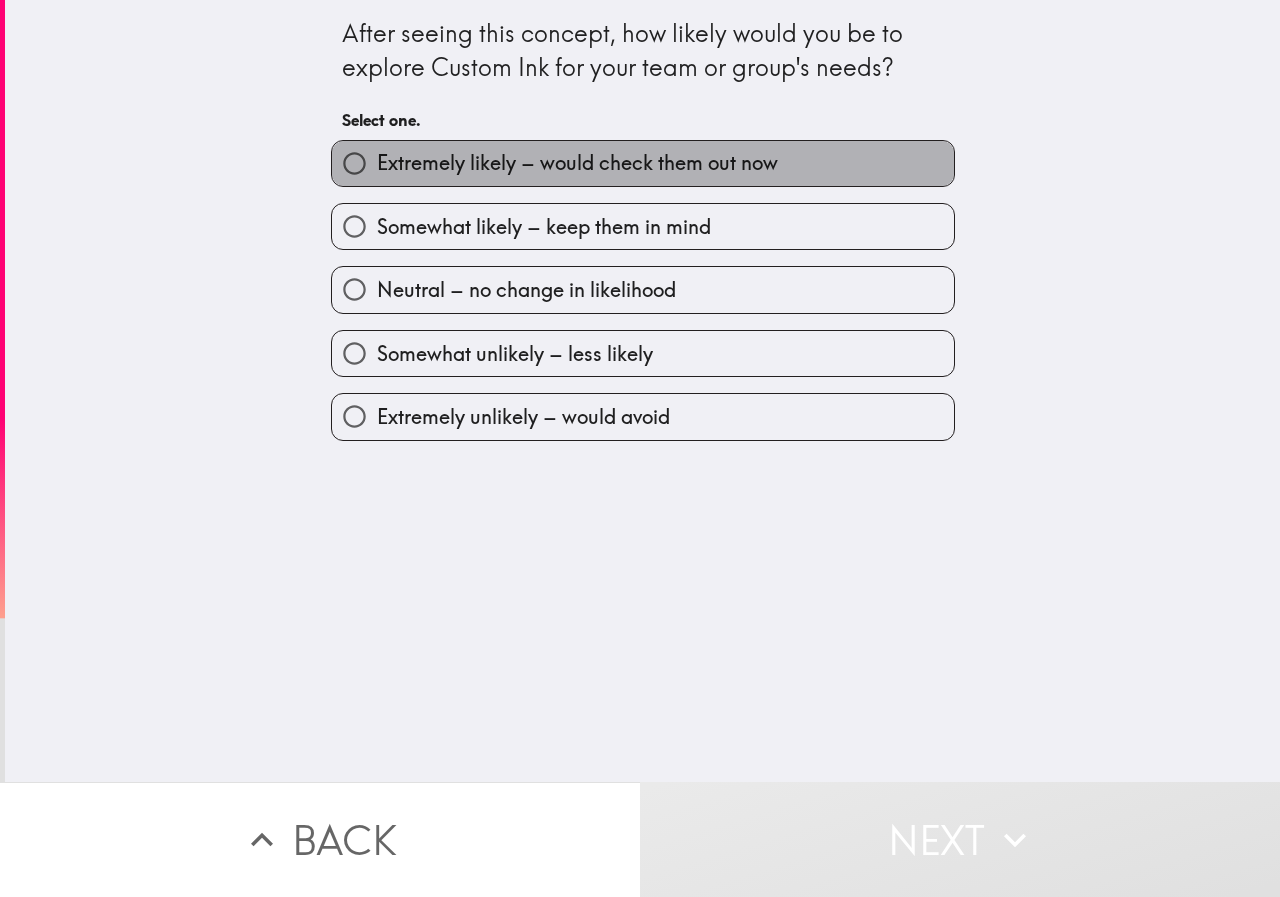 click on "Extremely likely – would check them out now" at bounding box center (577, 163) 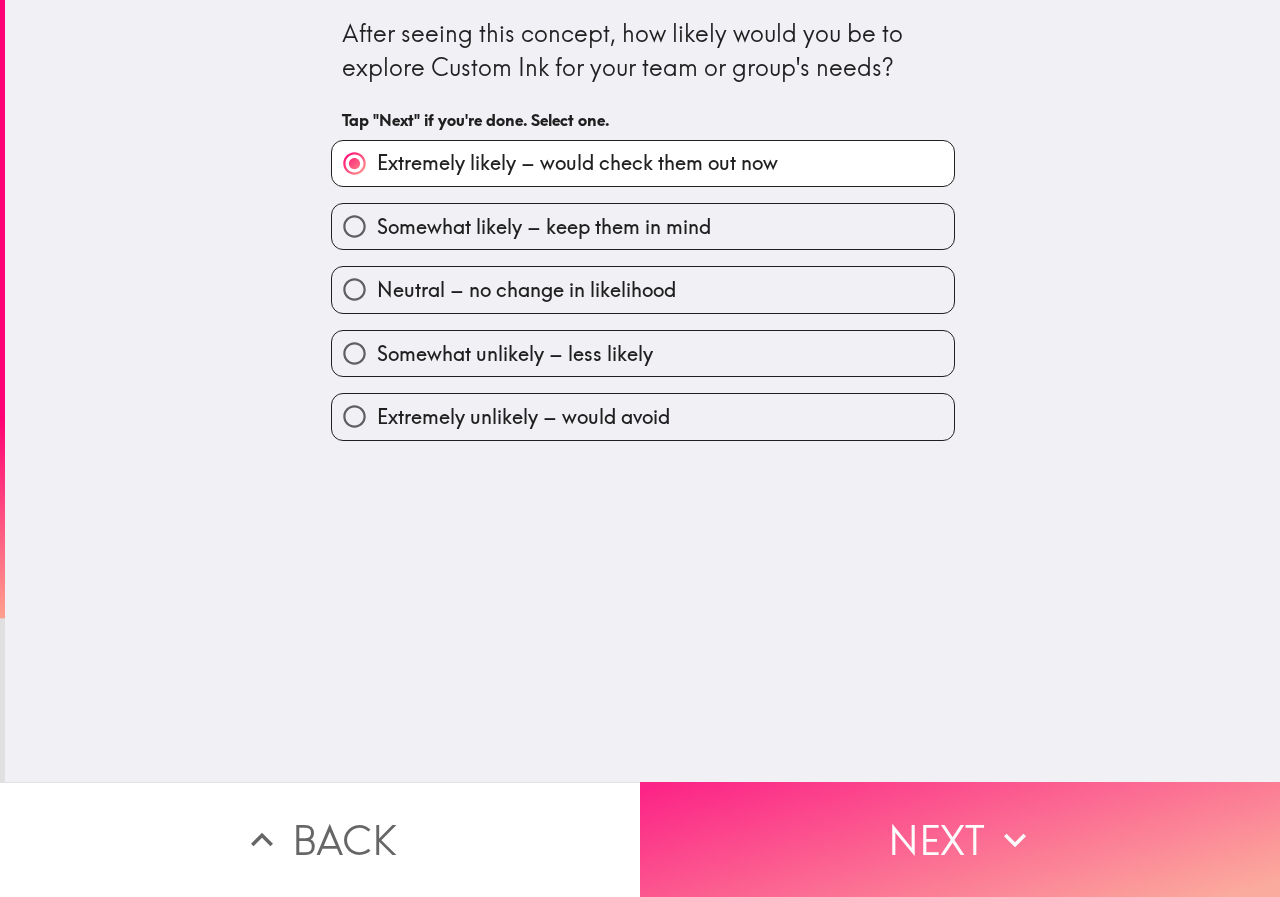 click on "Next" at bounding box center [960, 839] 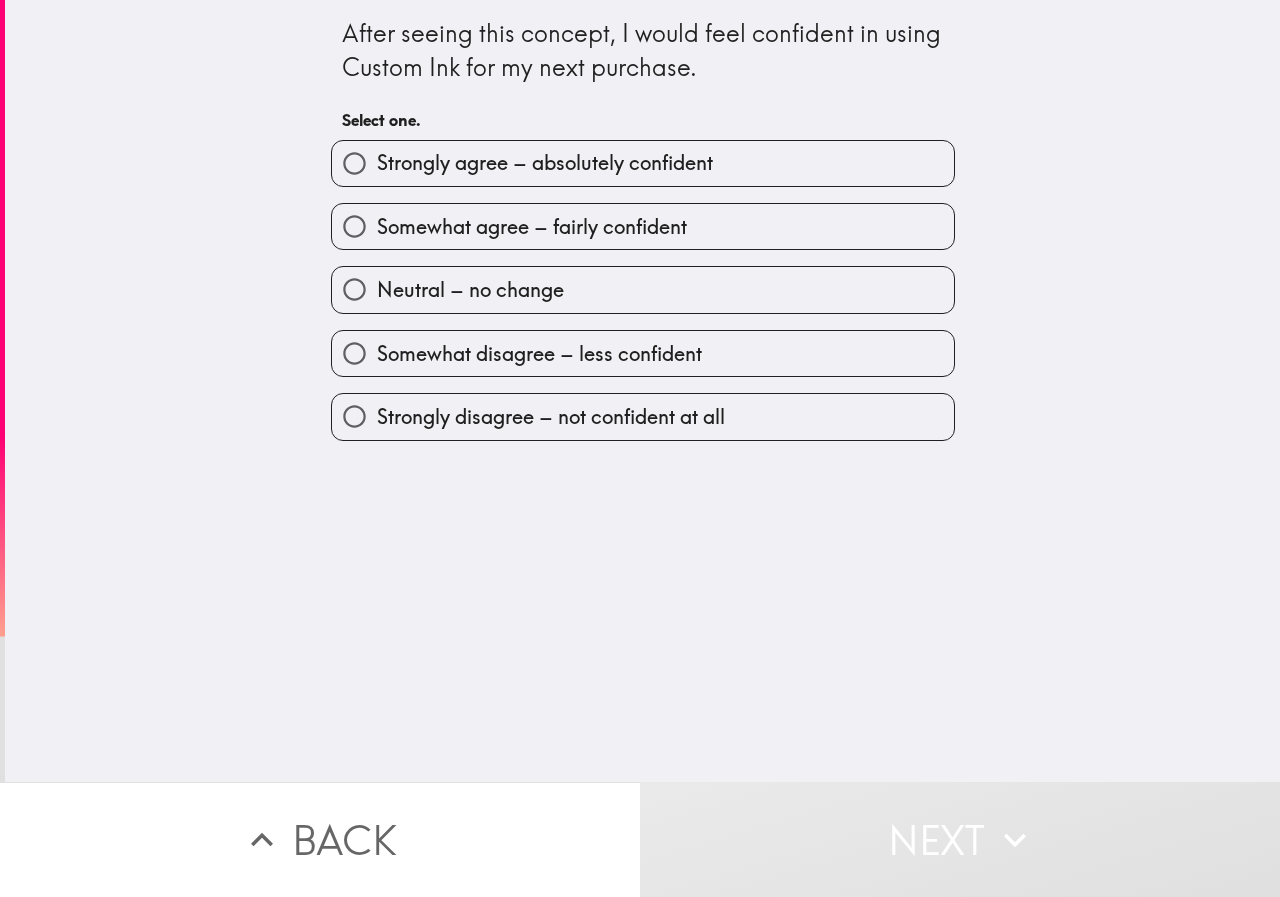click on "Strongly agree – absolutely confident" at bounding box center (545, 163) 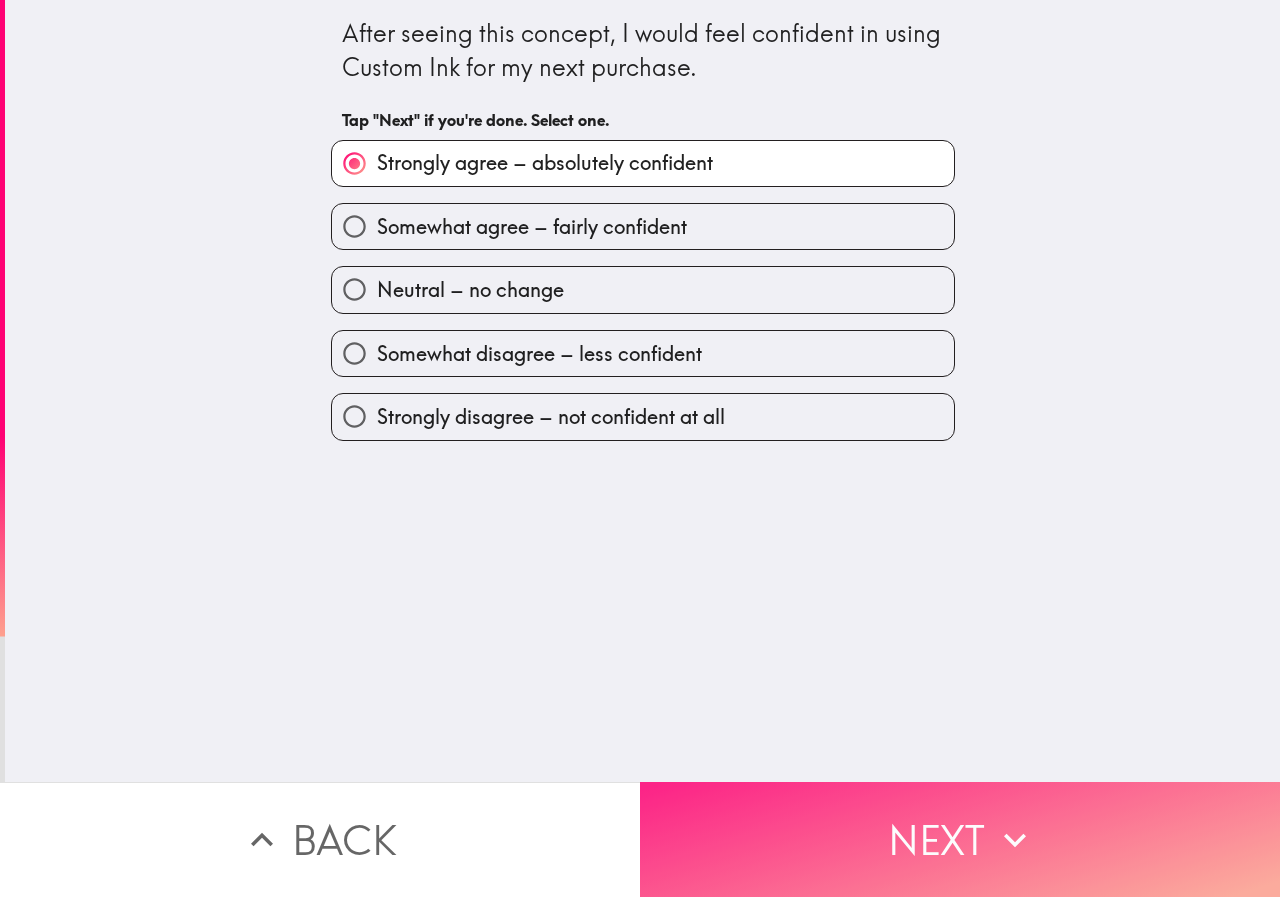 click on "Next" at bounding box center (960, 839) 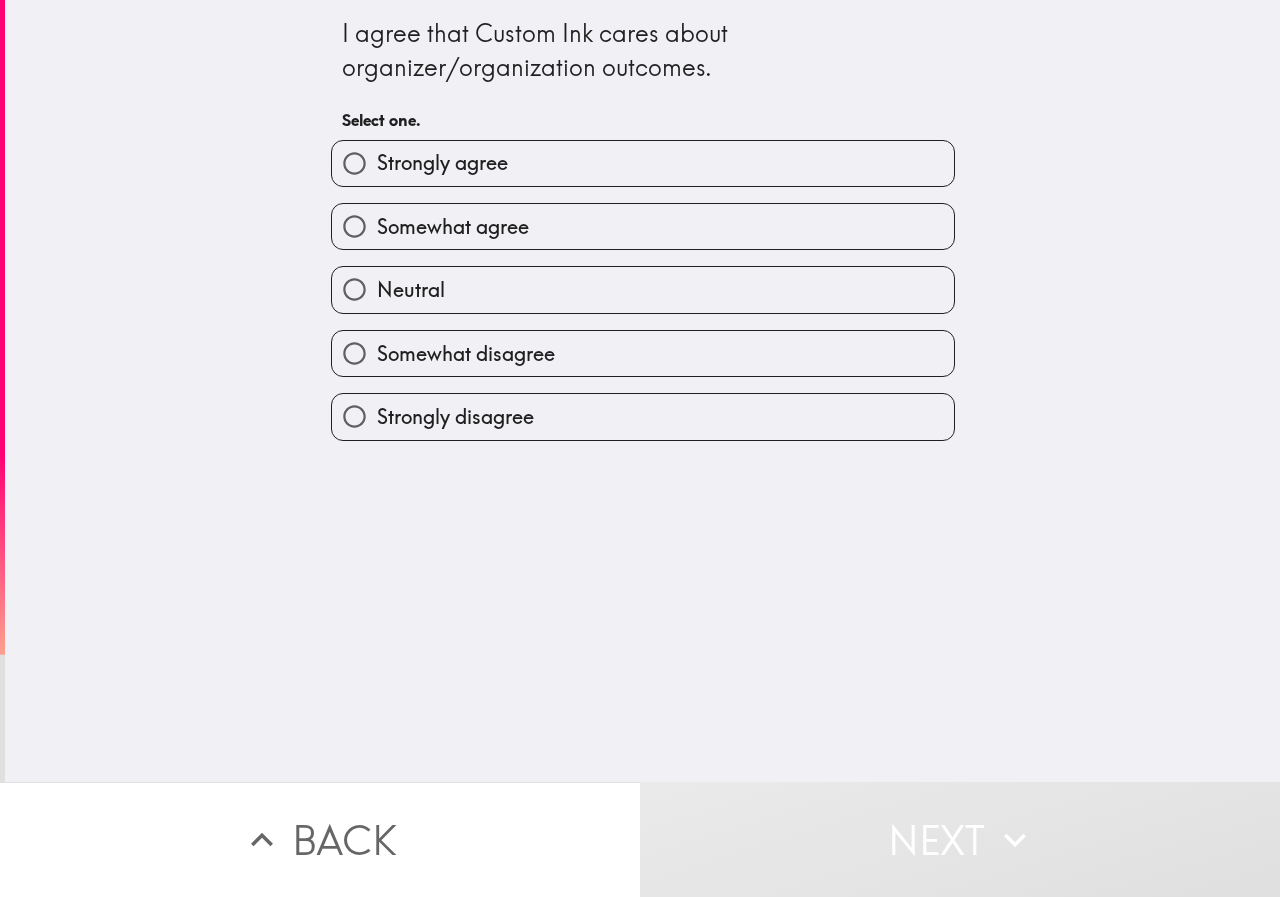 click on "Strongly agree" at bounding box center [643, 163] 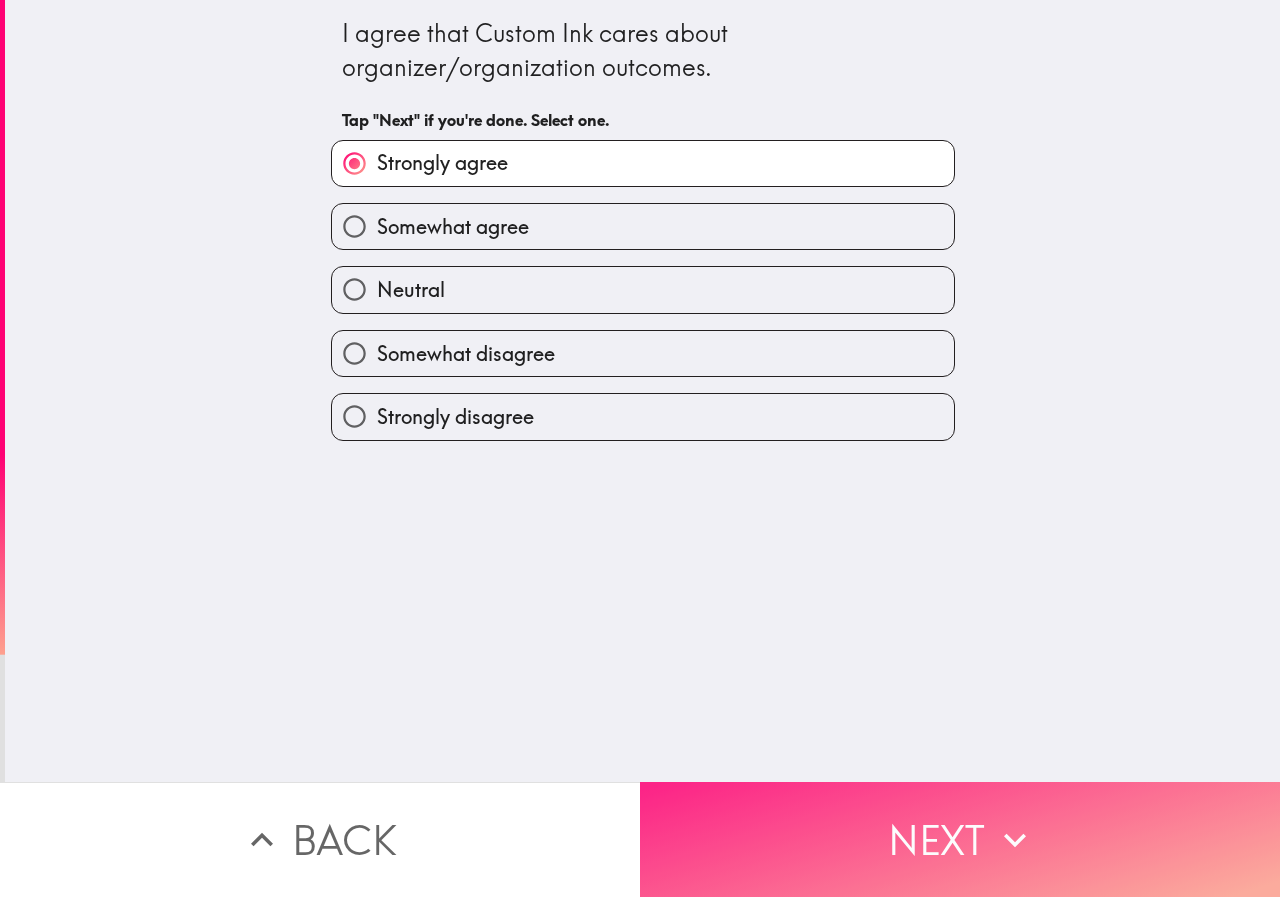 click on "Next" at bounding box center [960, 839] 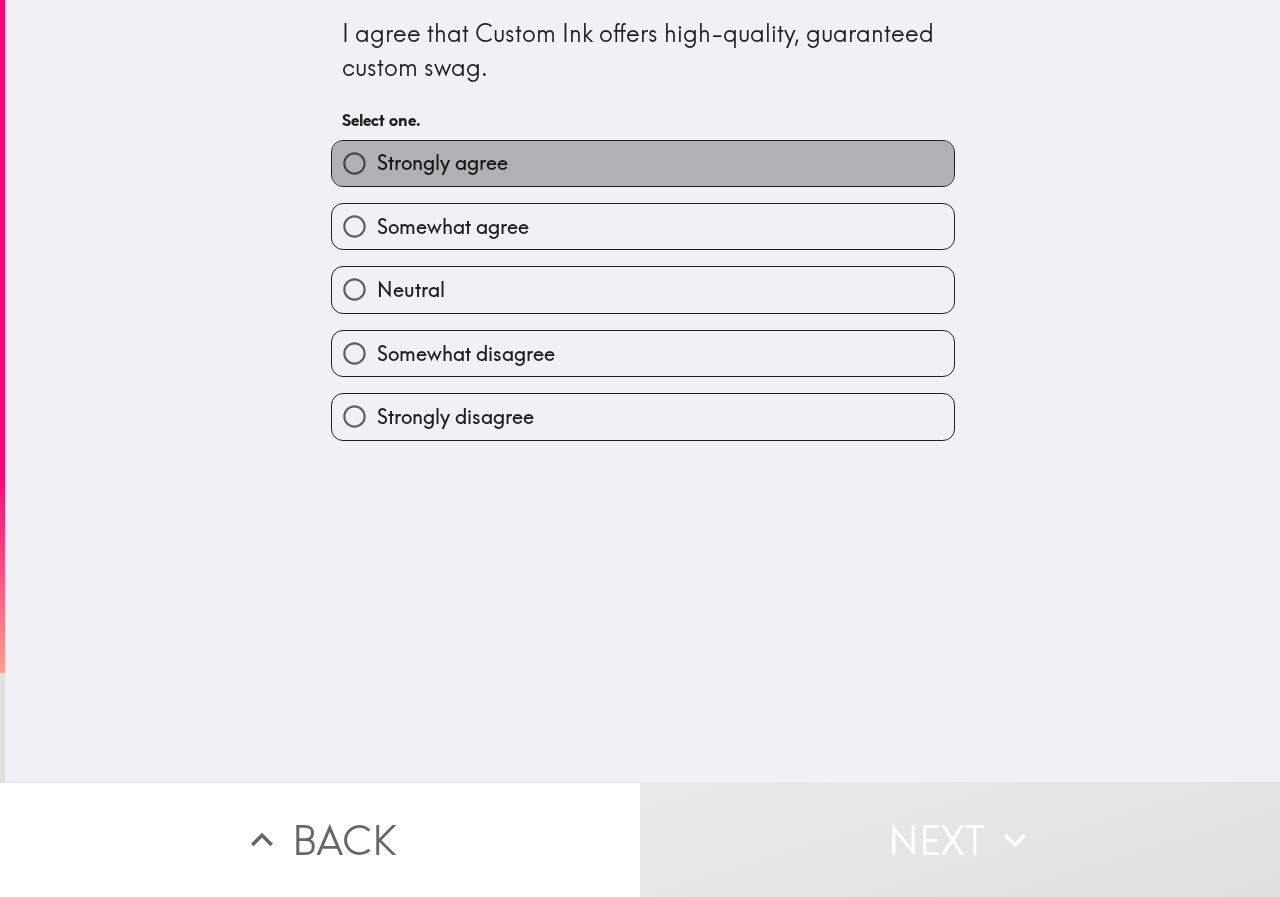 click on "Strongly agree" at bounding box center (643, 163) 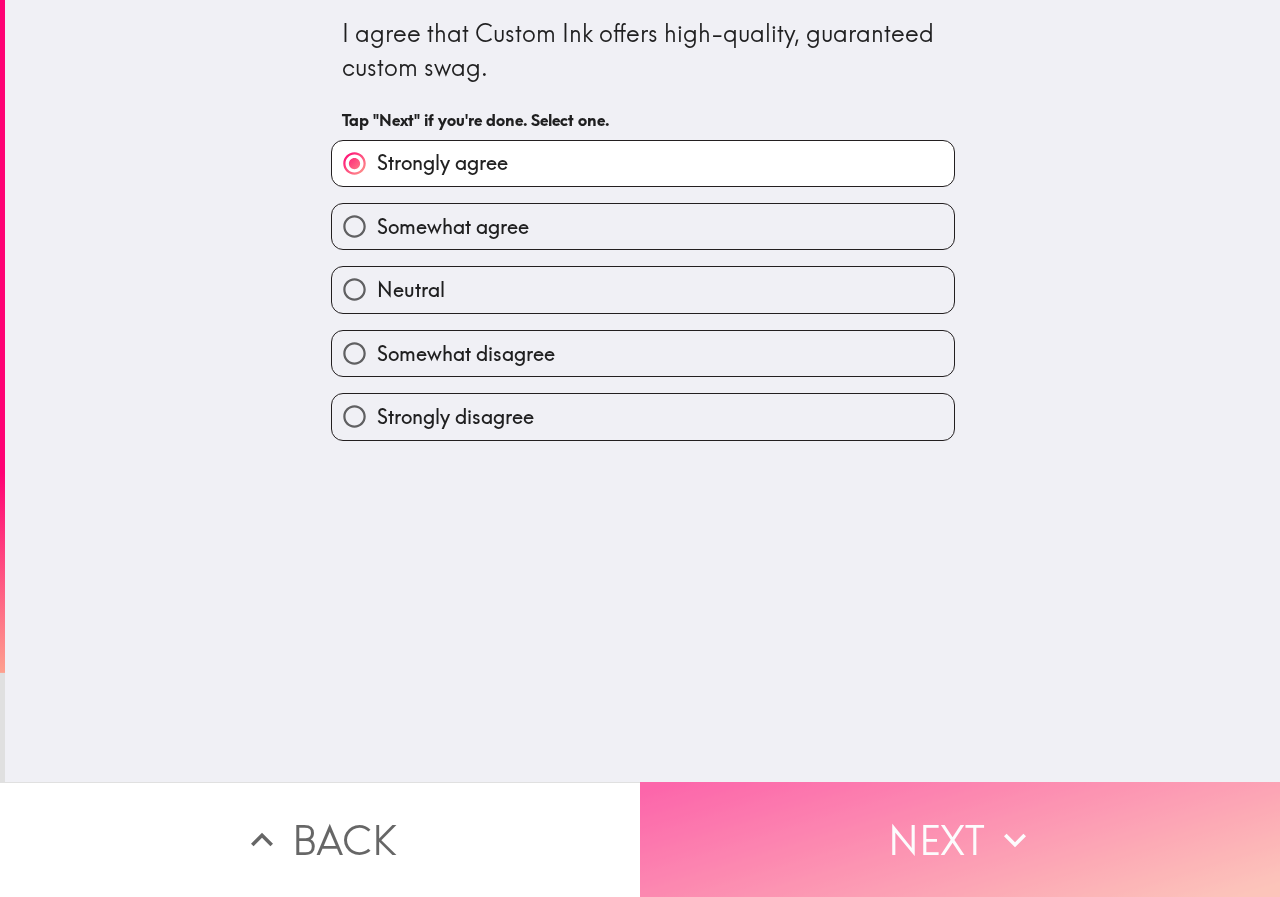 click on "Next" at bounding box center [960, 839] 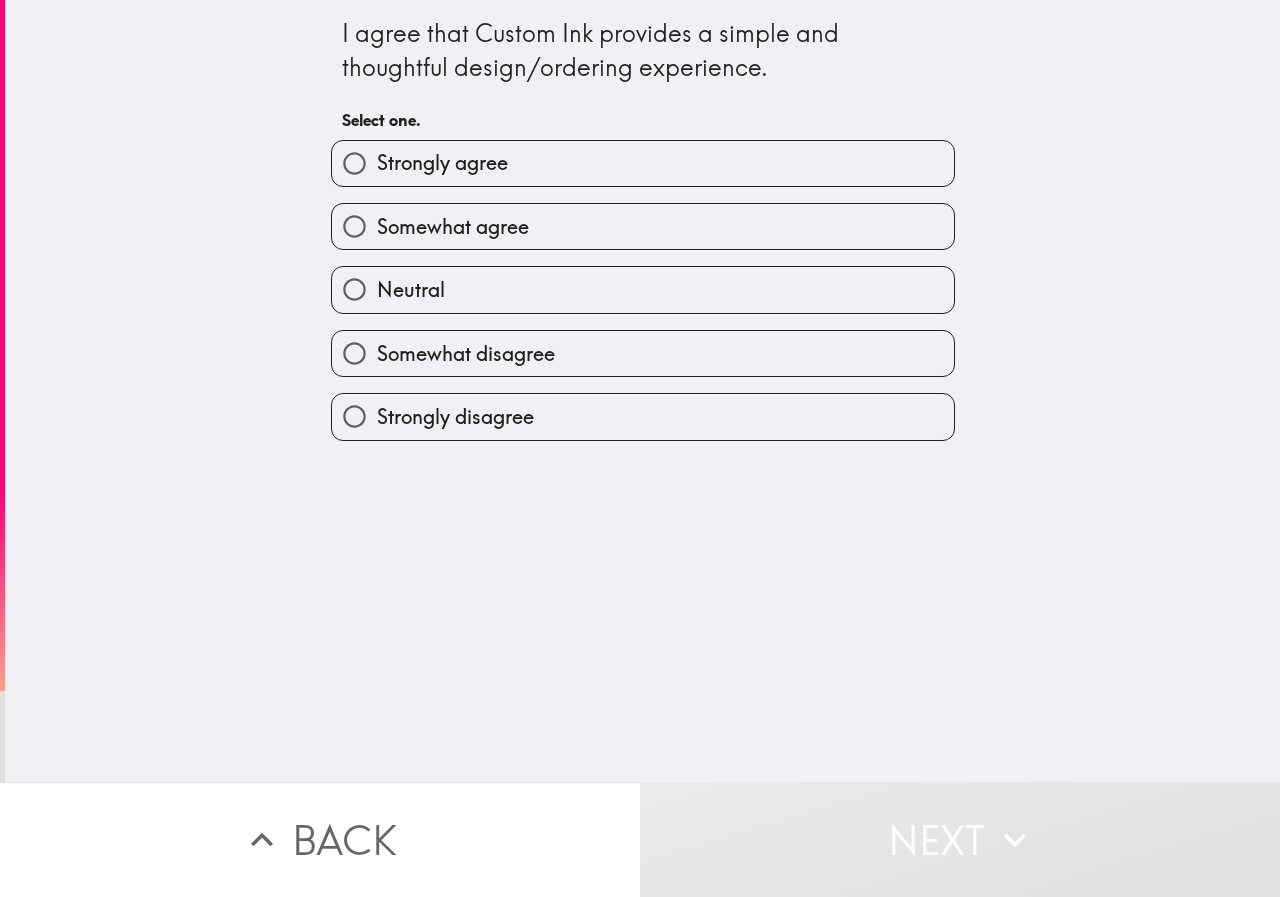 drag, startPoint x: 561, startPoint y: 180, endPoint x: 859, endPoint y: 789, distance: 678.00073 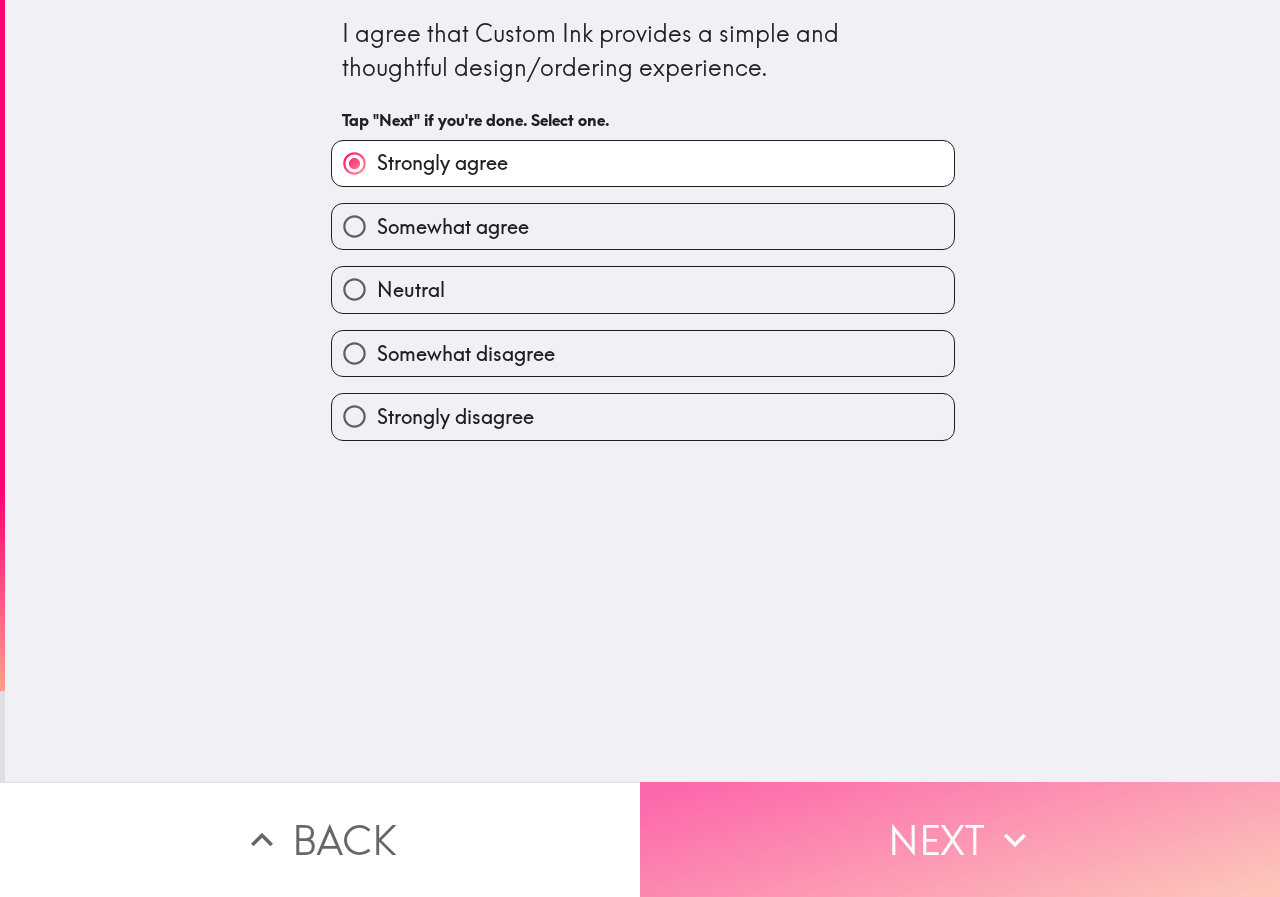 click on "Next" at bounding box center (960, 839) 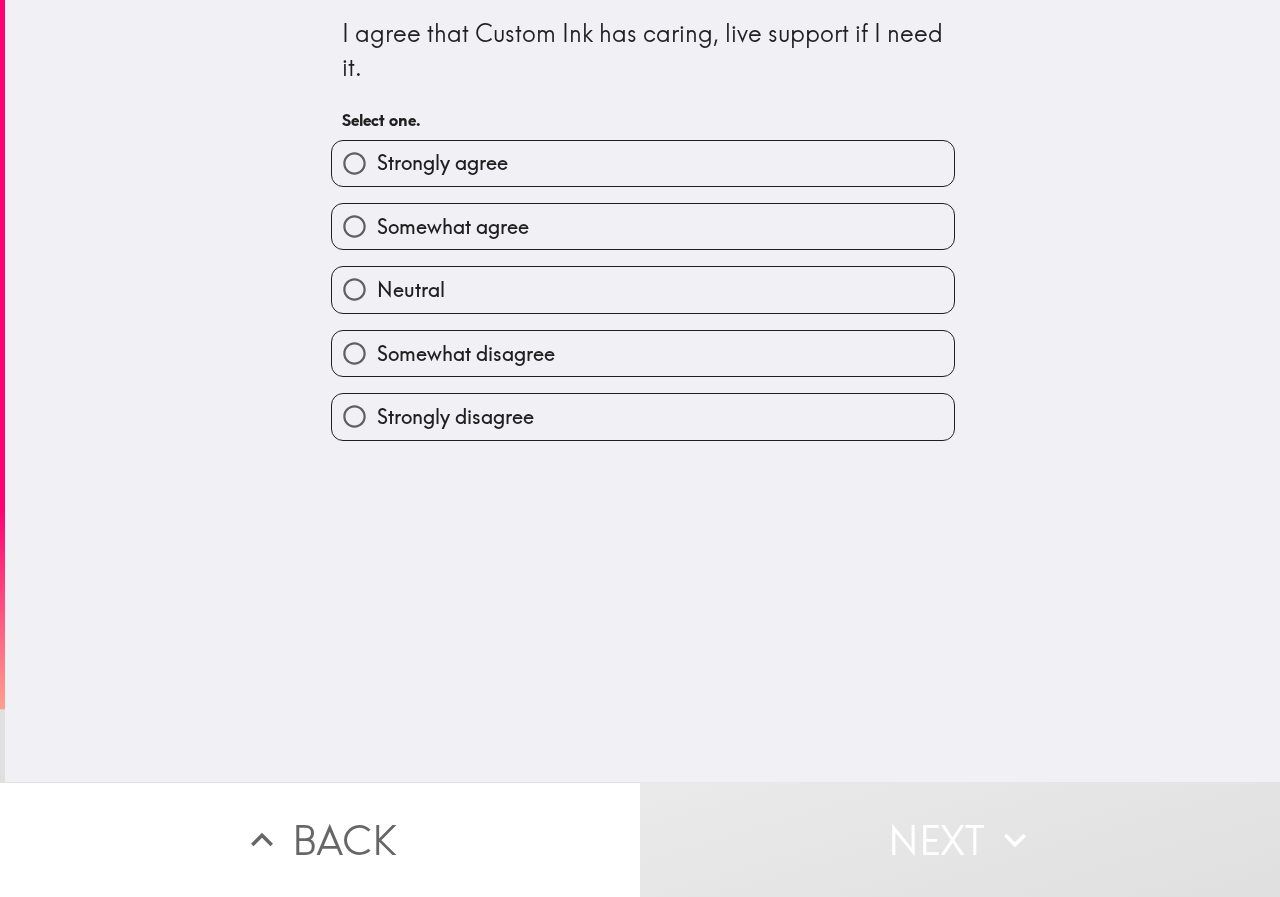 click on "Strongly agree" at bounding box center [643, 163] 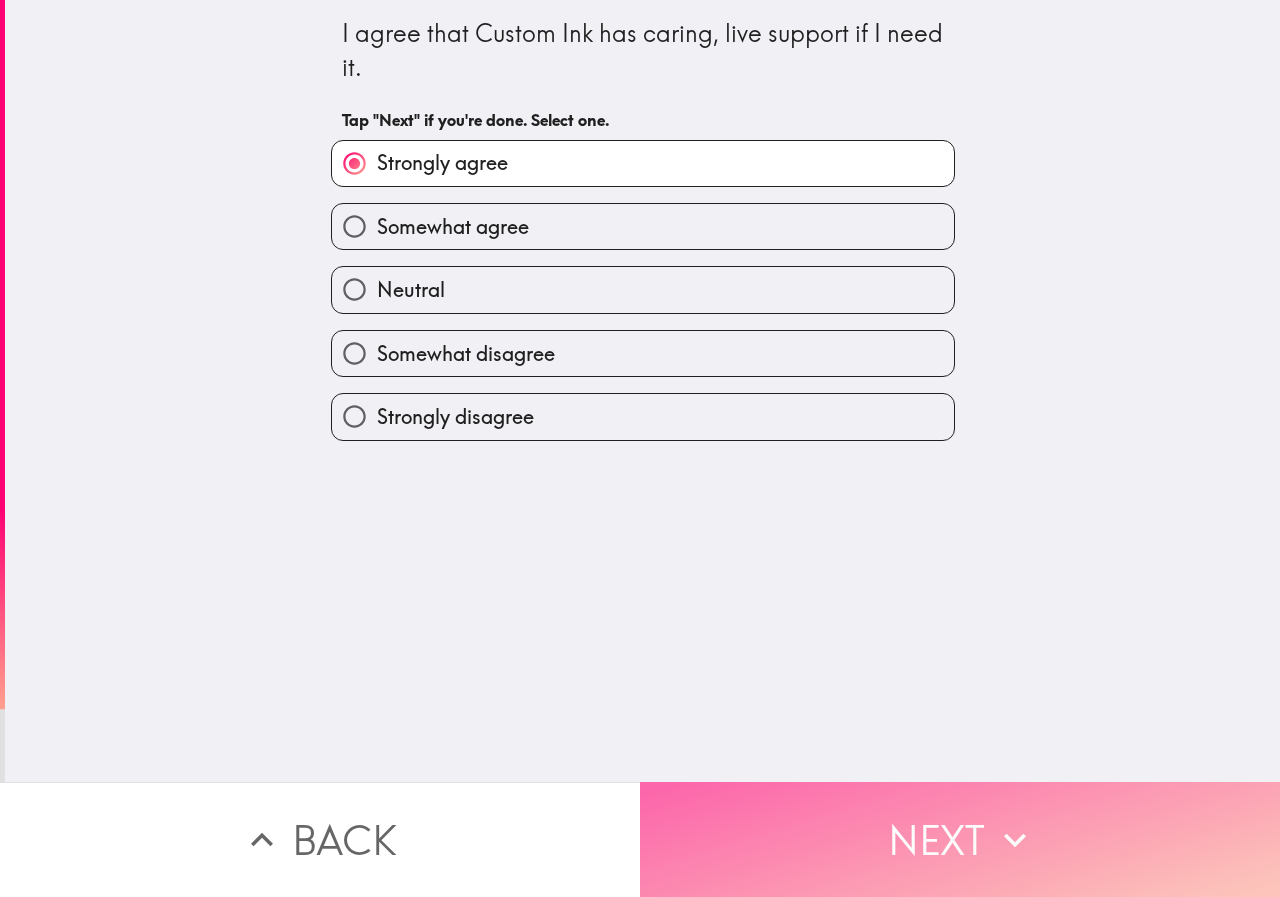 click on "Next" at bounding box center (960, 839) 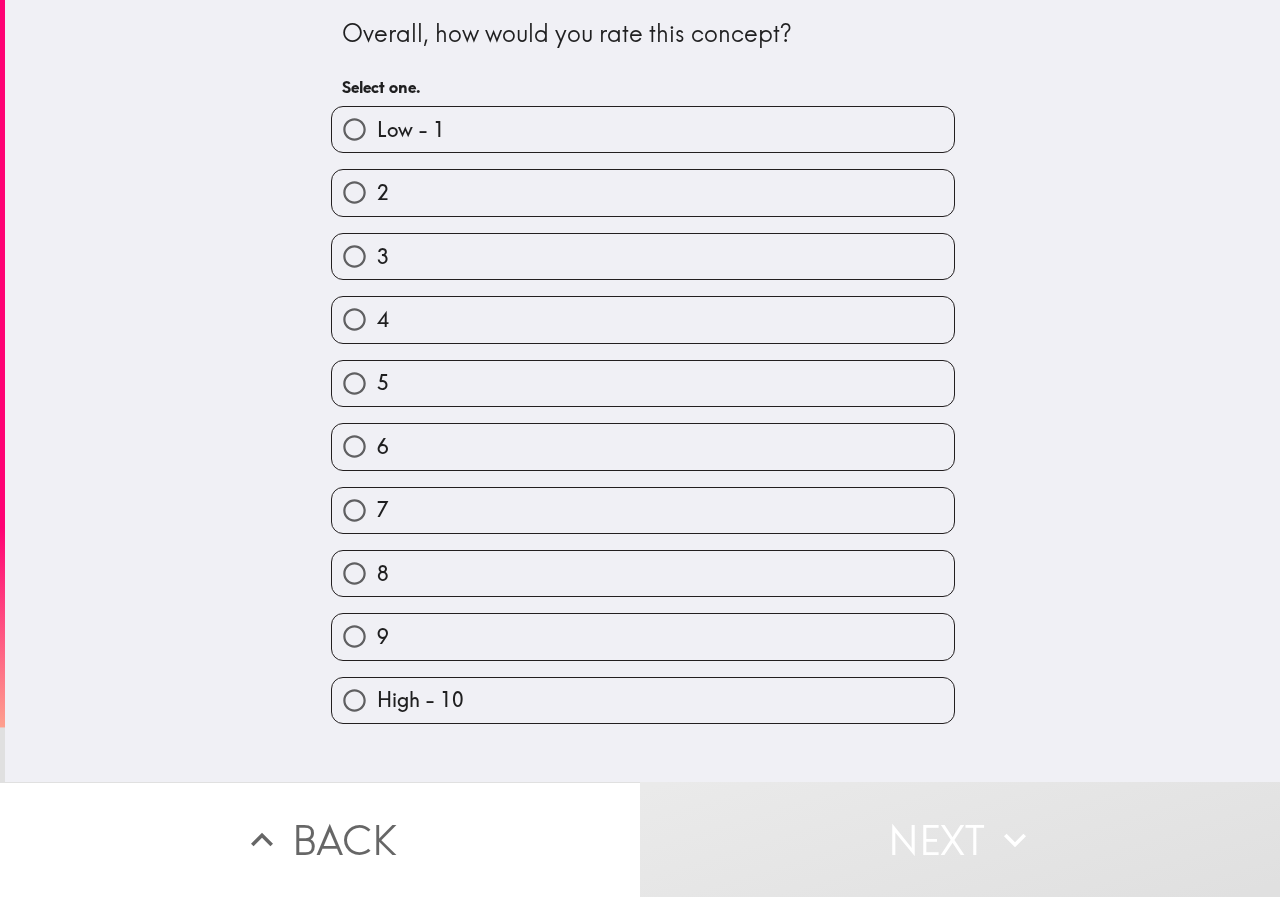 click on "High - 10" at bounding box center [643, 700] 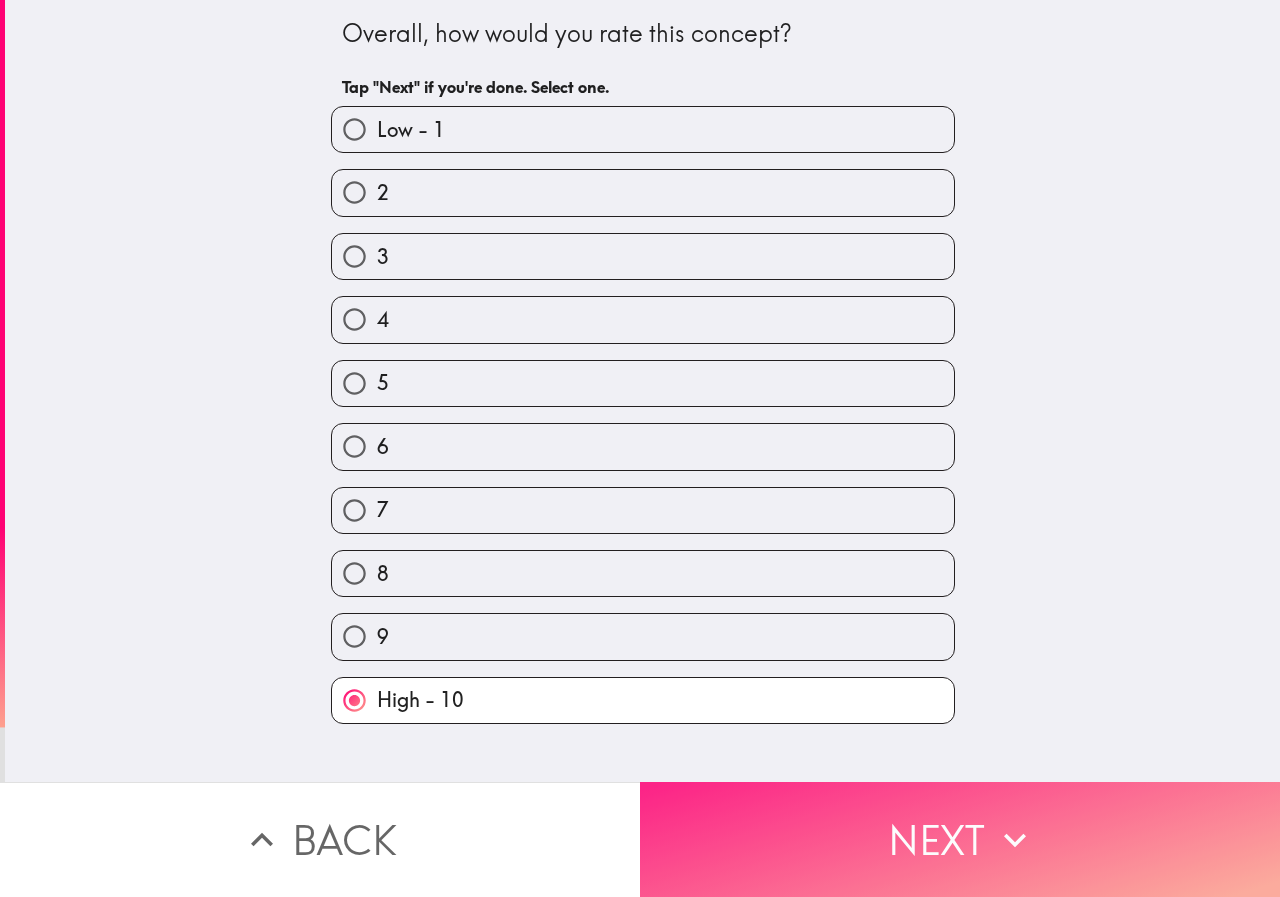 click on "Next" at bounding box center (960, 839) 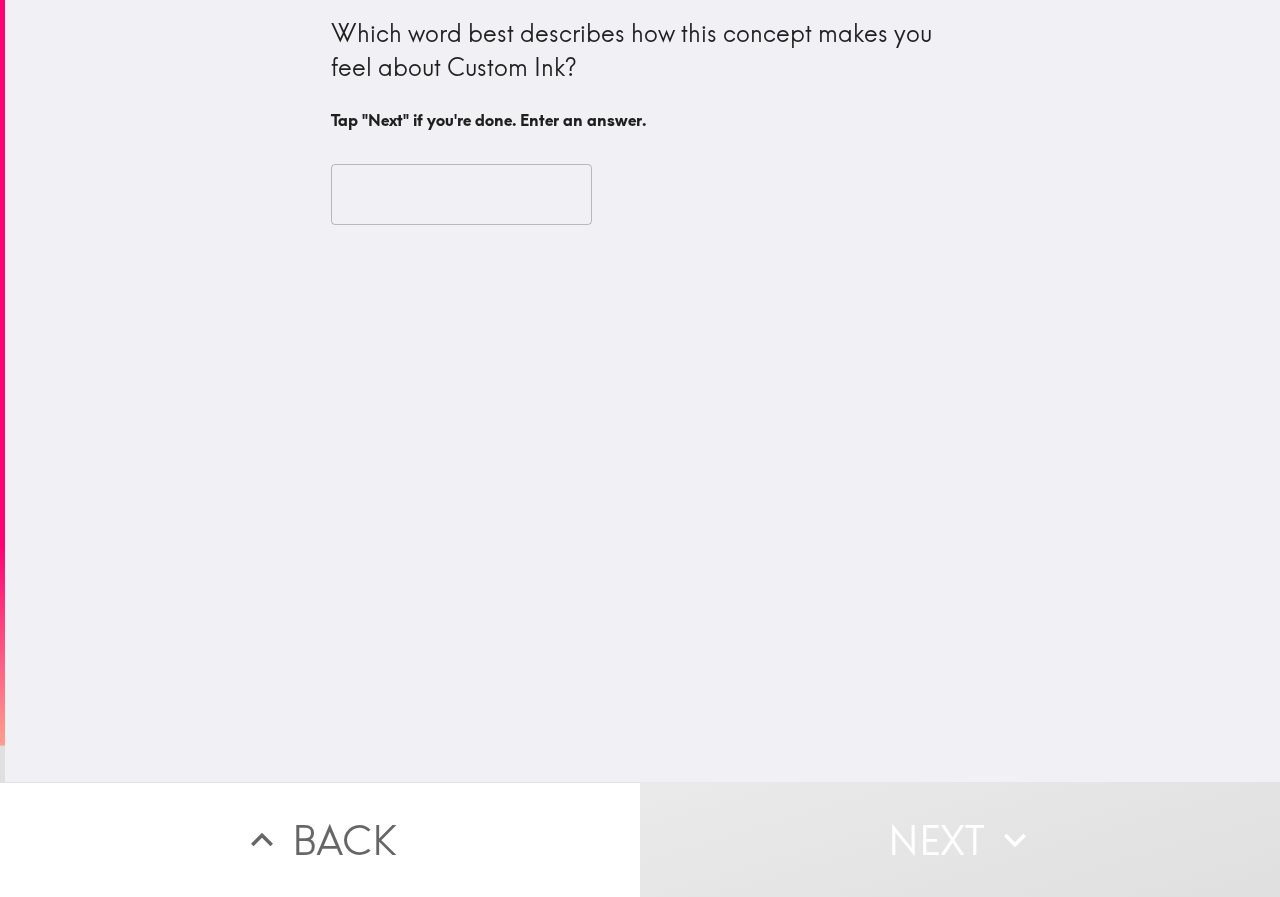 click at bounding box center [461, 195] 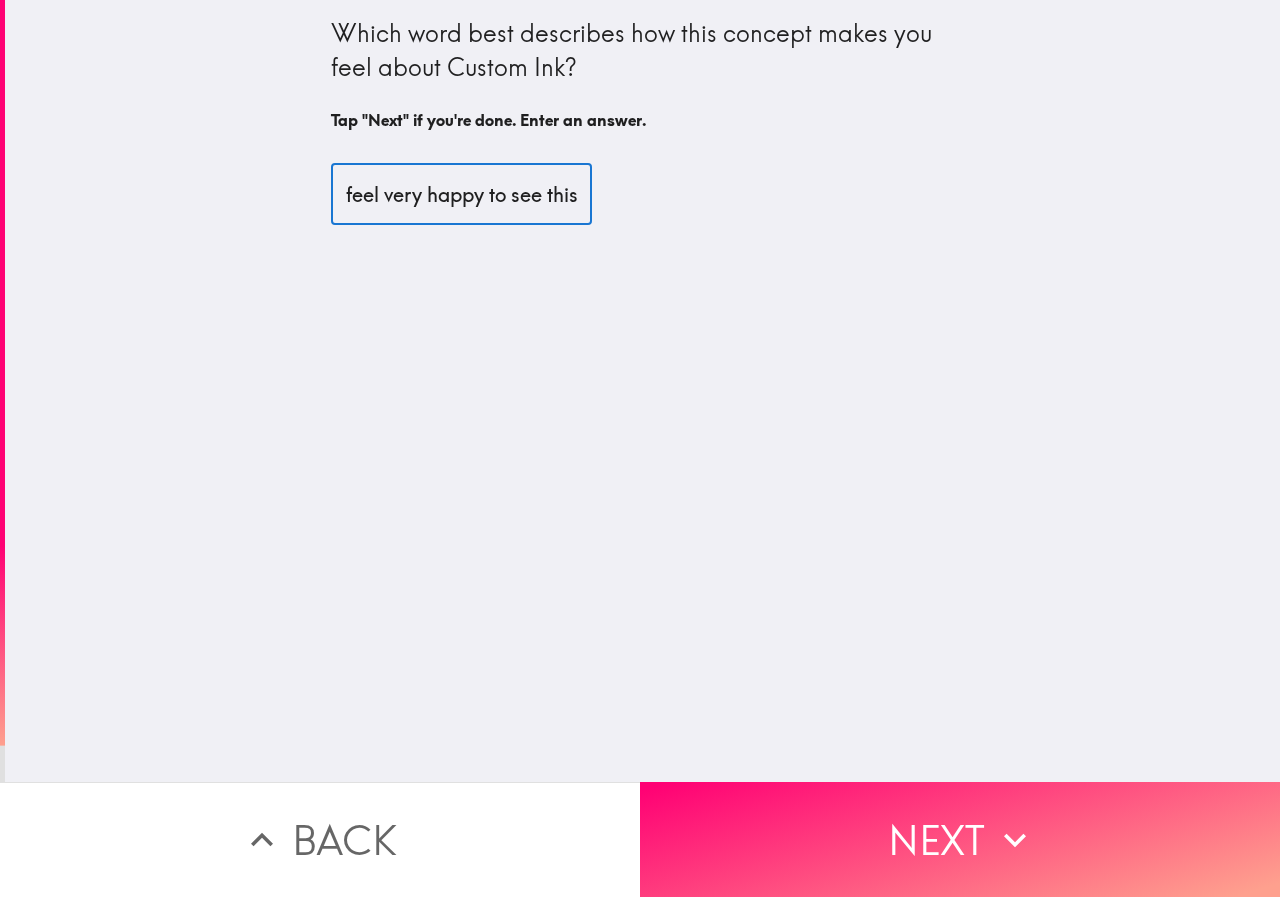 scroll, scrollTop: 0, scrollLeft: 32, axis: horizontal 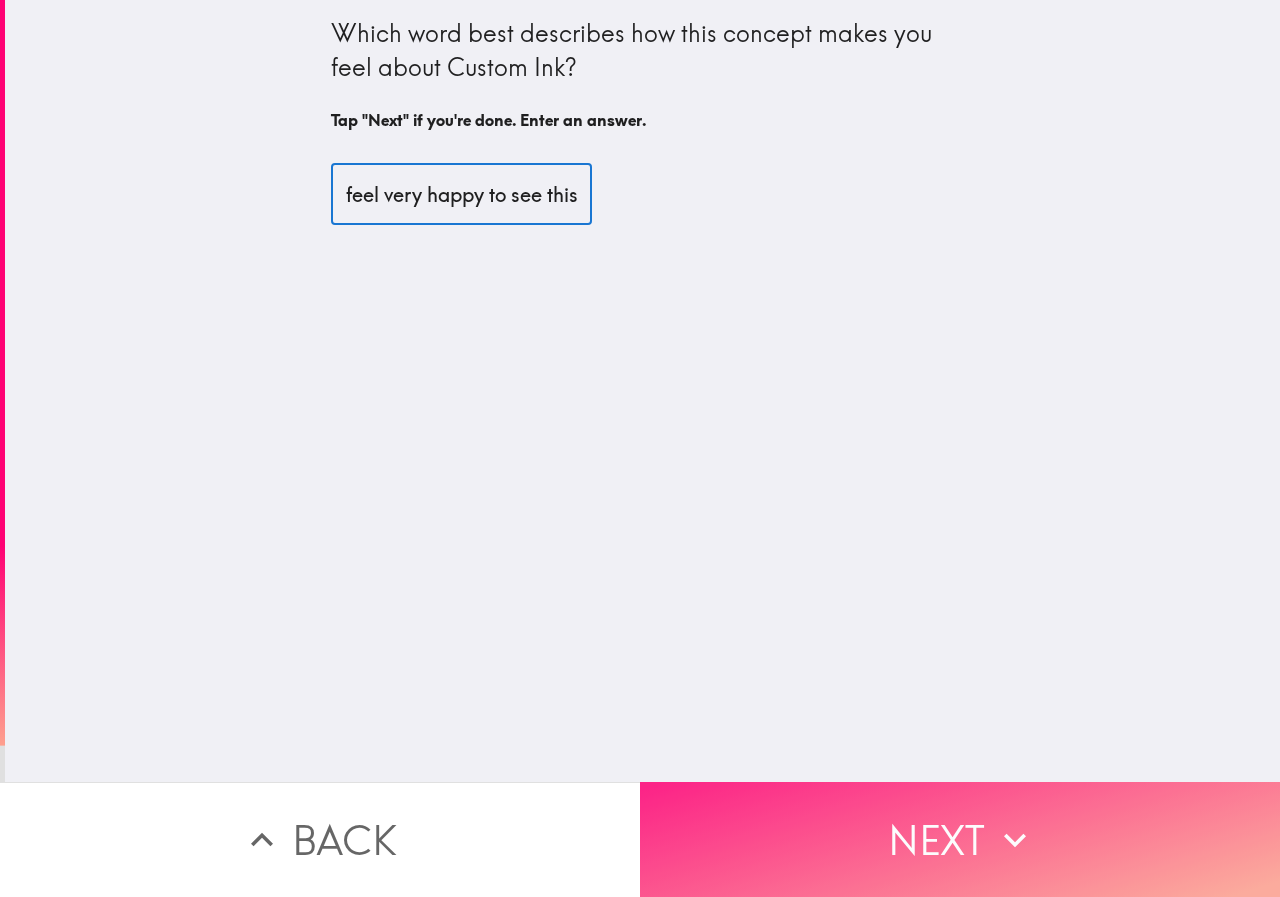 type on "i feel very happy to see this" 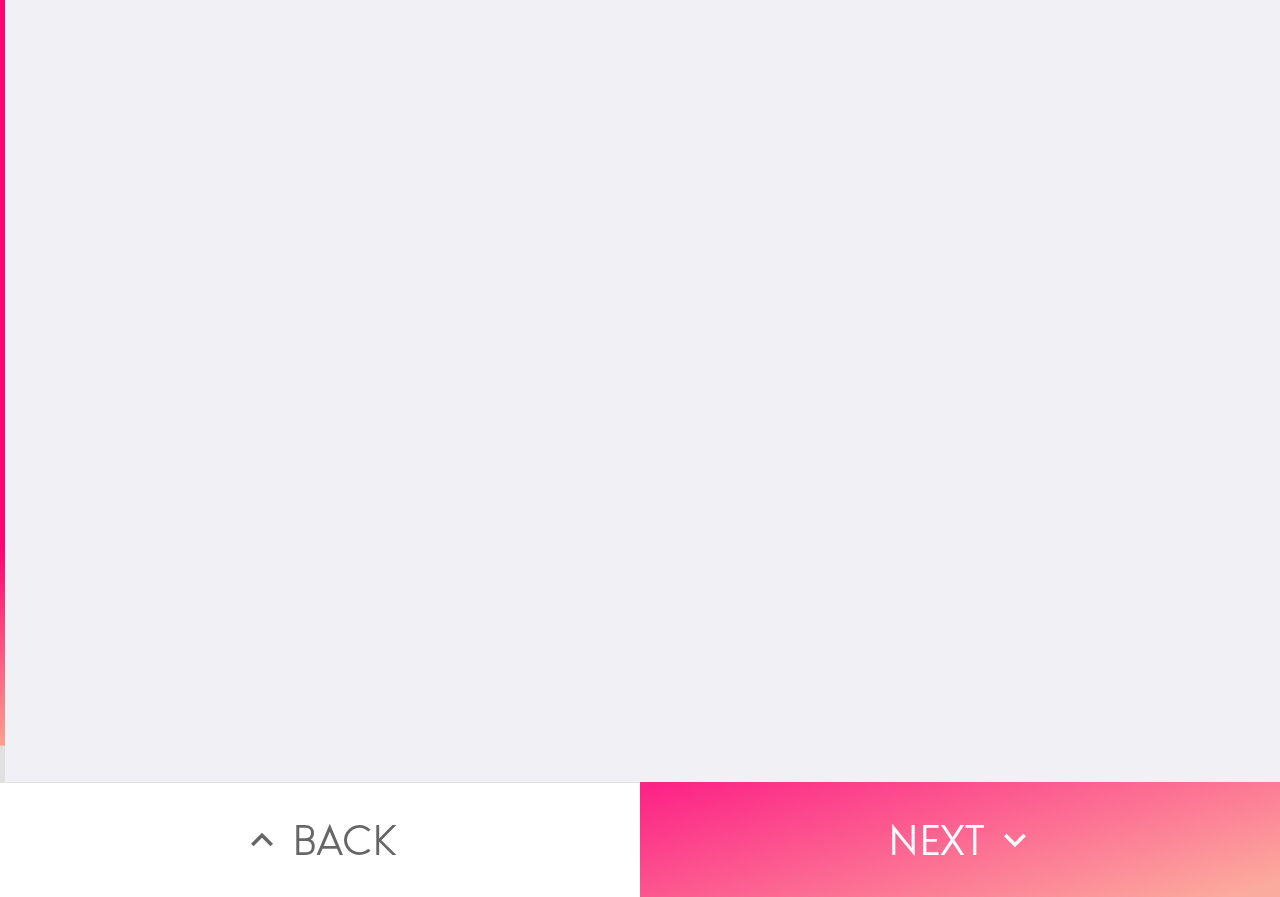 scroll, scrollTop: 0, scrollLeft: 0, axis: both 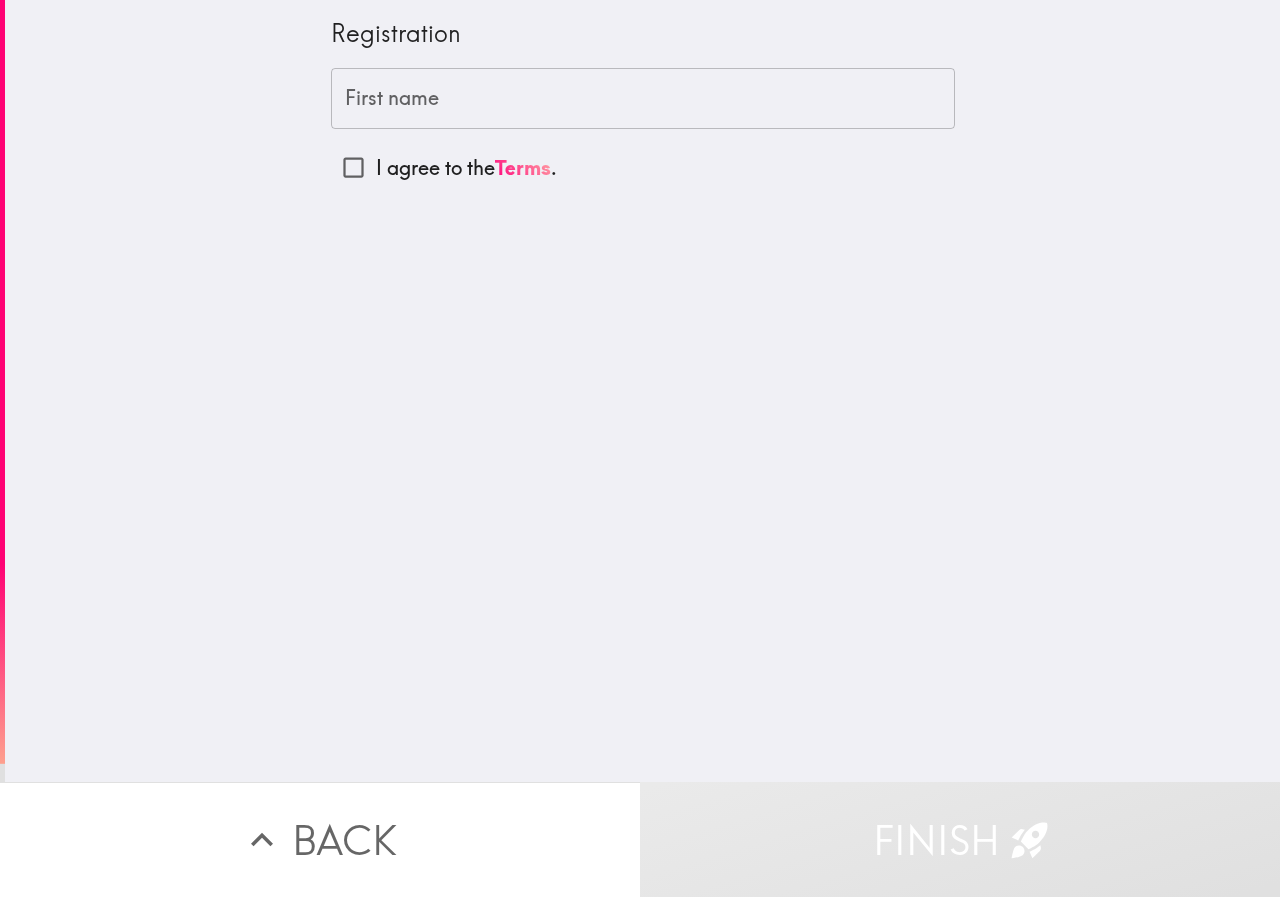 click on "I agree to the  Terms ." at bounding box center (466, 168) 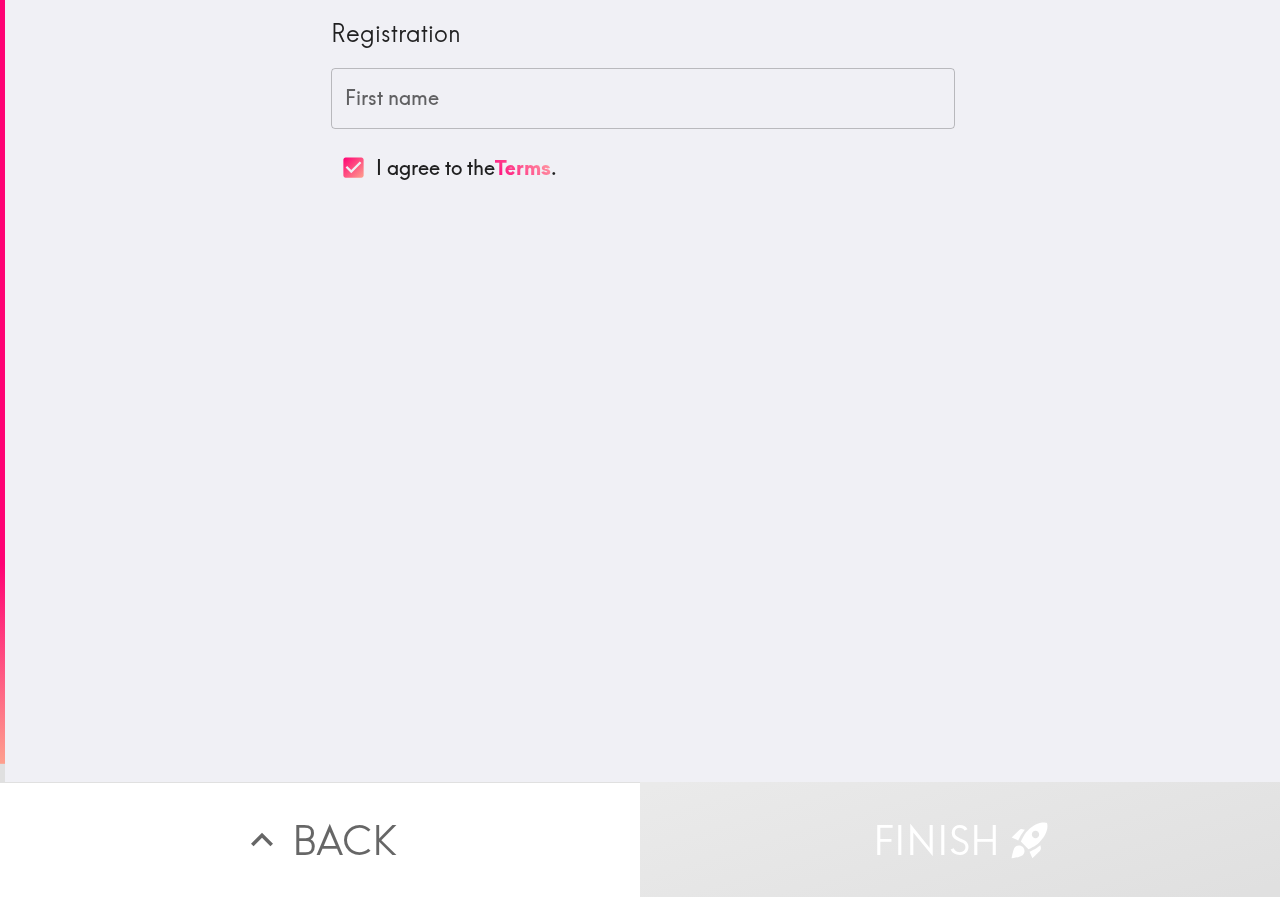click on "First name" at bounding box center [643, 99] 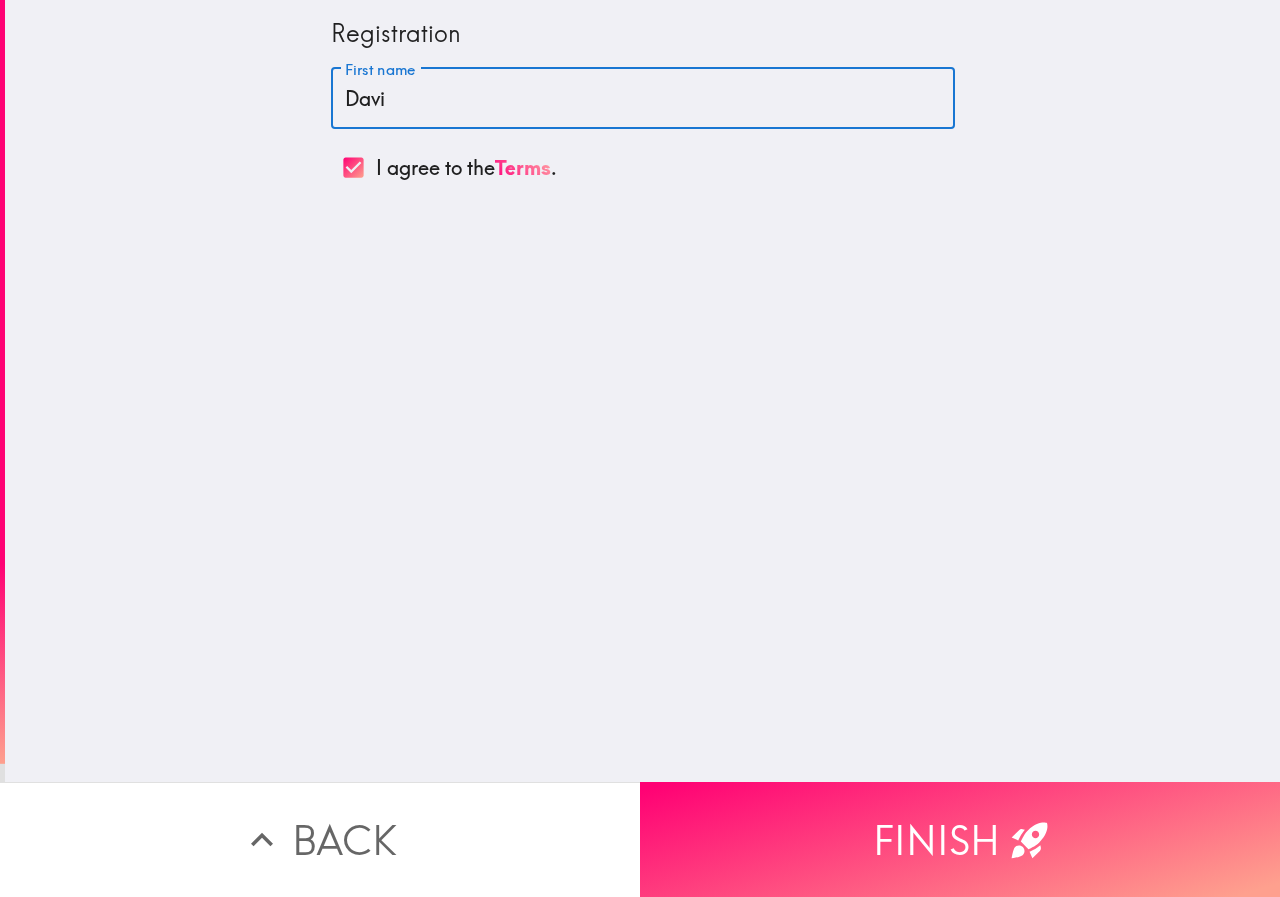 type on "[PERSON_NAME]" 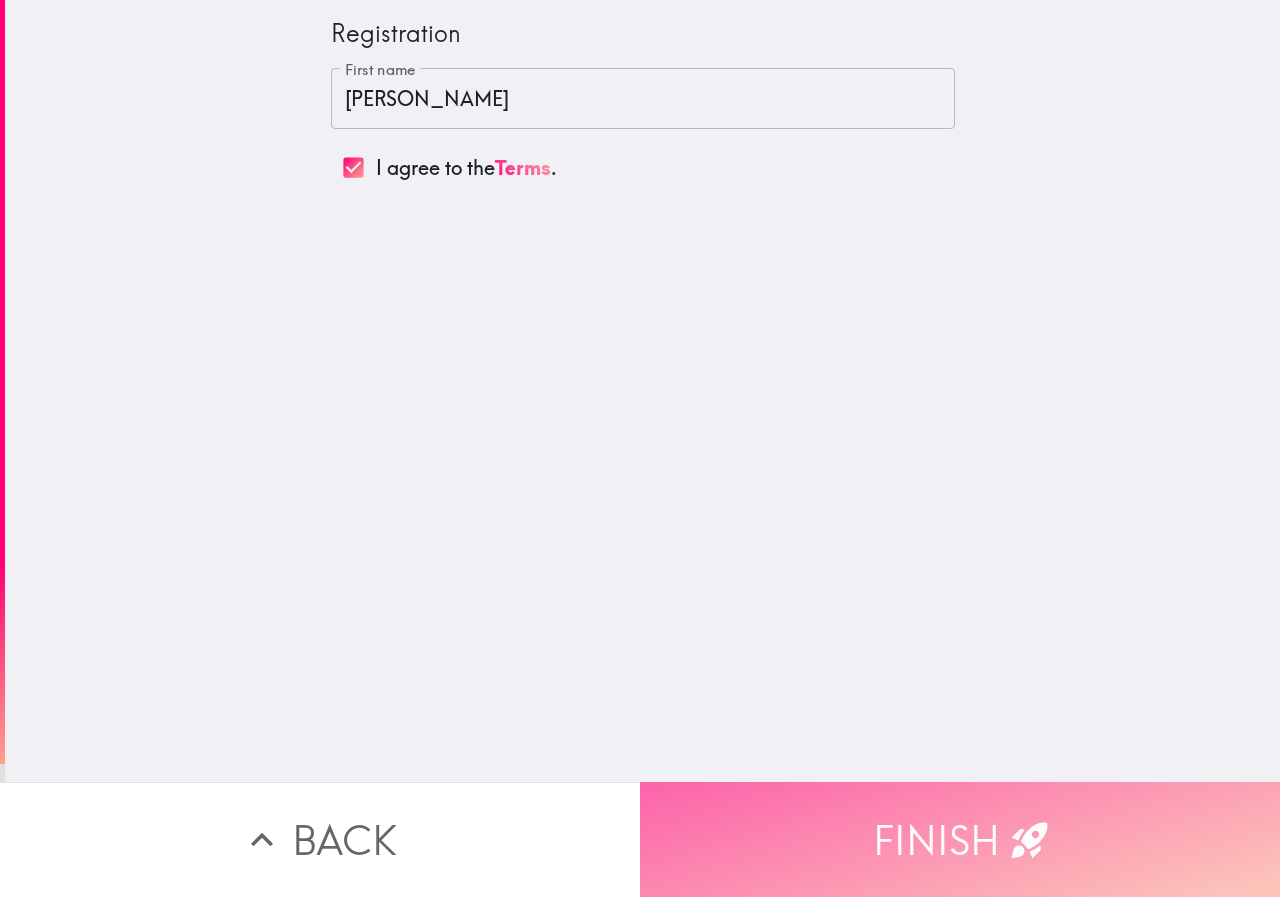 click on "Finish" at bounding box center [960, 839] 